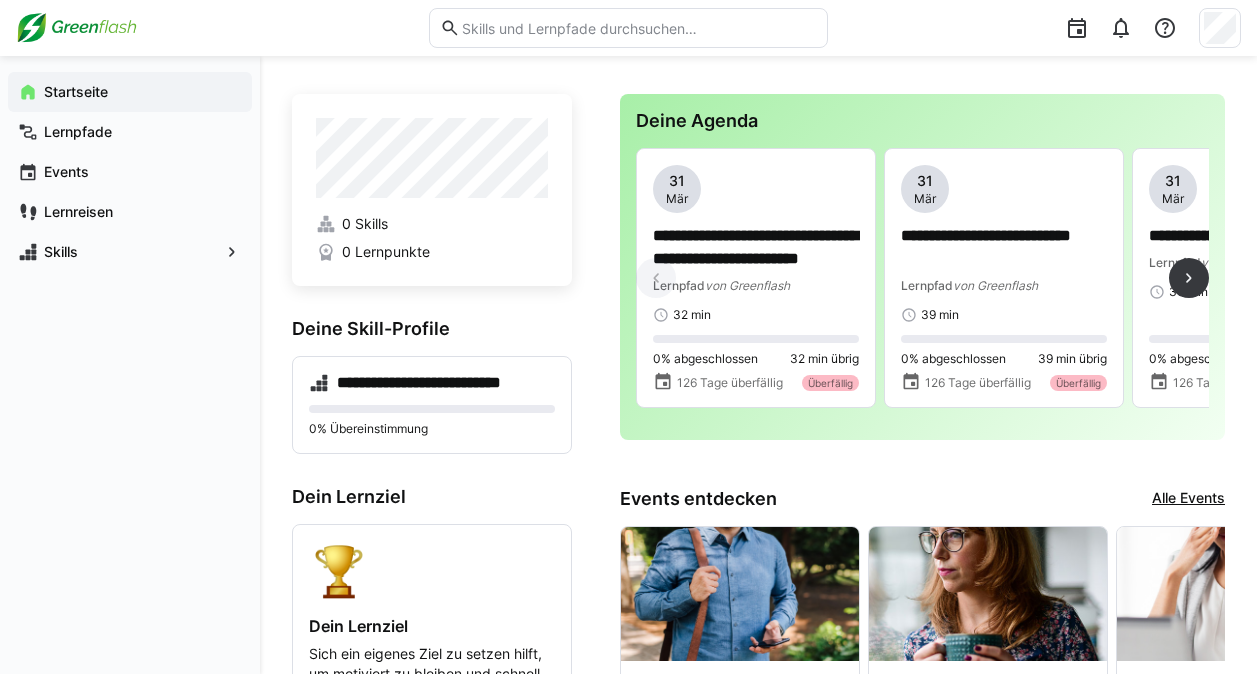 scroll, scrollTop: 0, scrollLeft: 0, axis: both 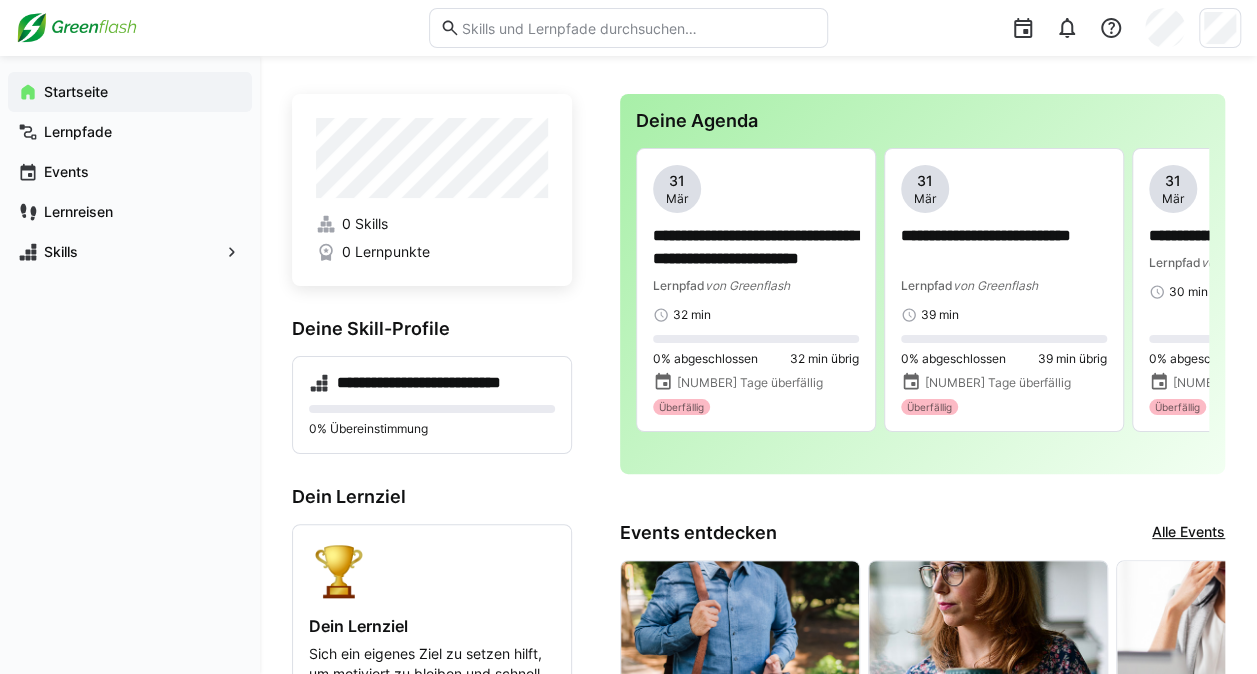 click on "**********" 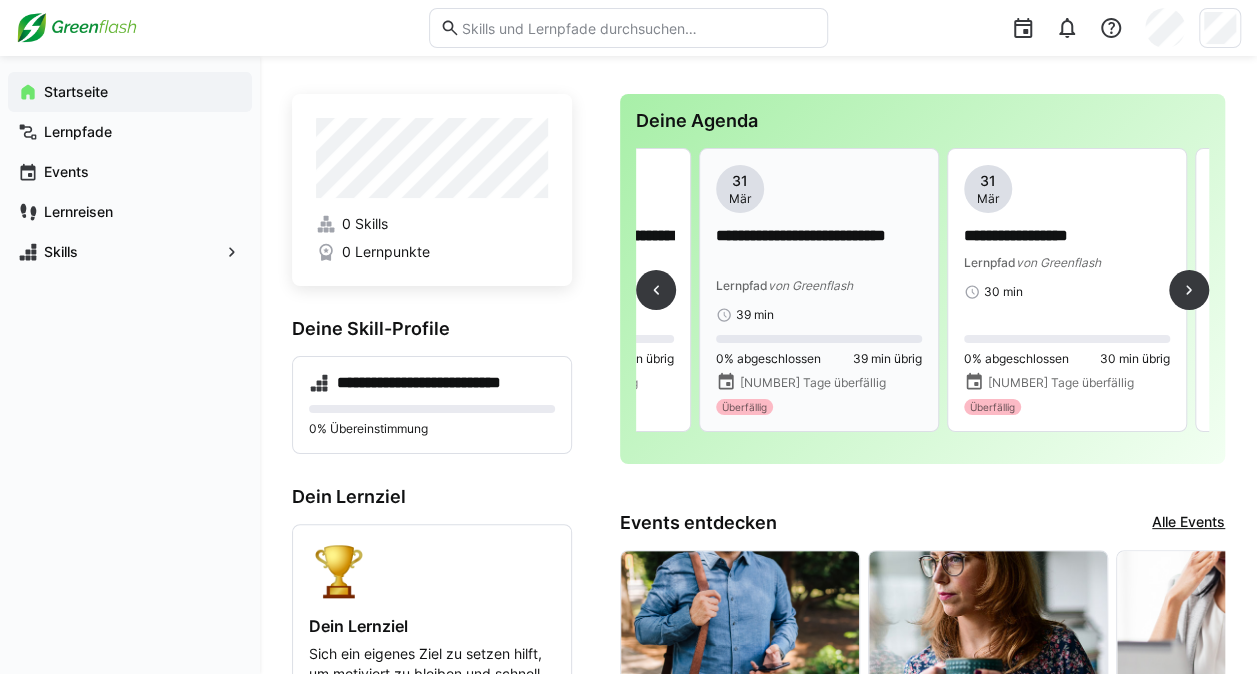 scroll, scrollTop: 0, scrollLeft: 0, axis: both 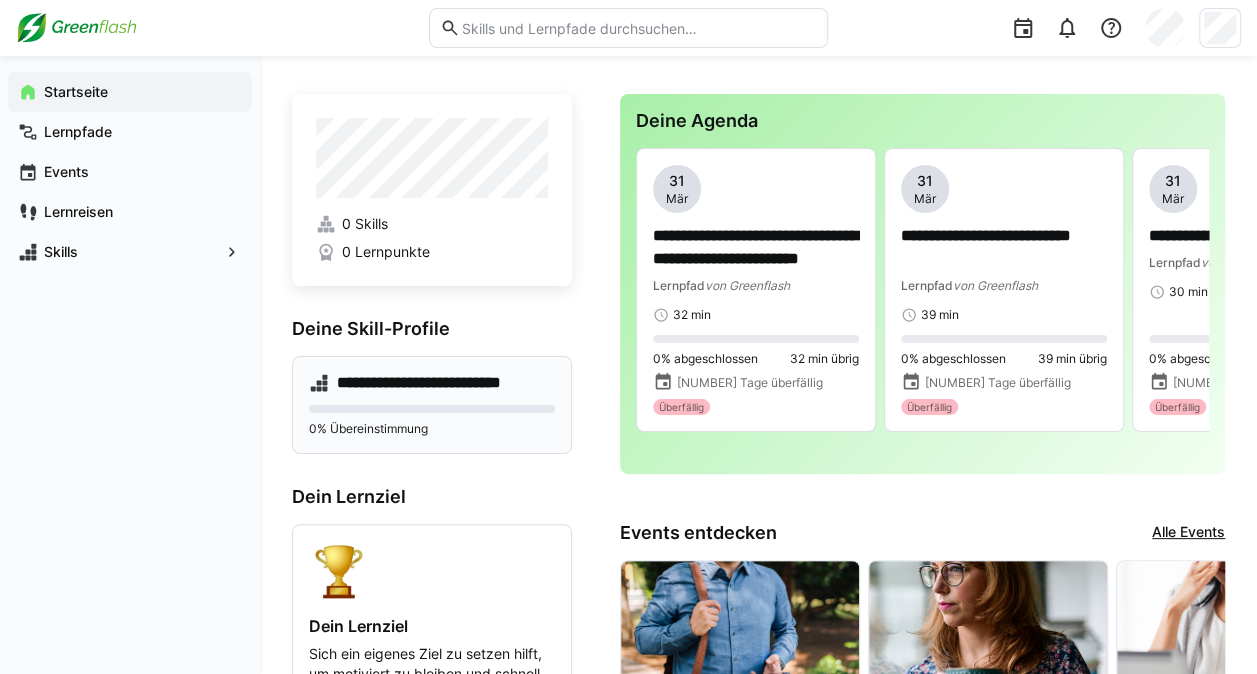 click on "**********" 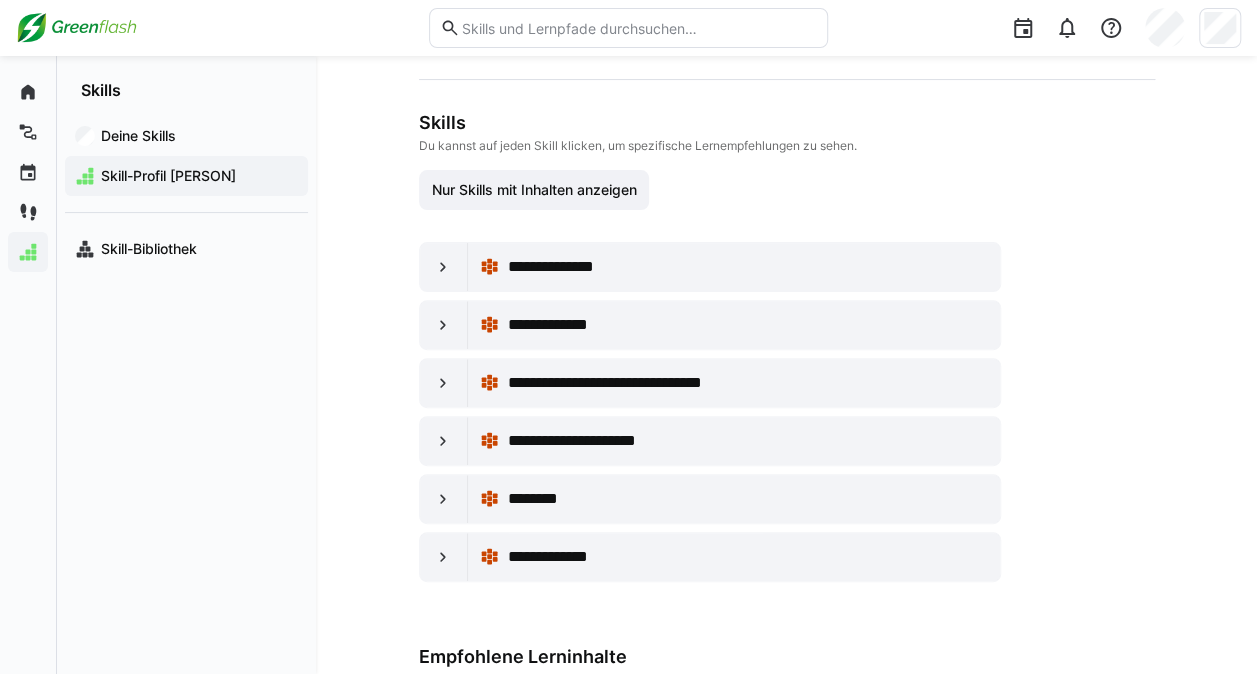 scroll, scrollTop: 176, scrollLeft: 0, axis: vertical 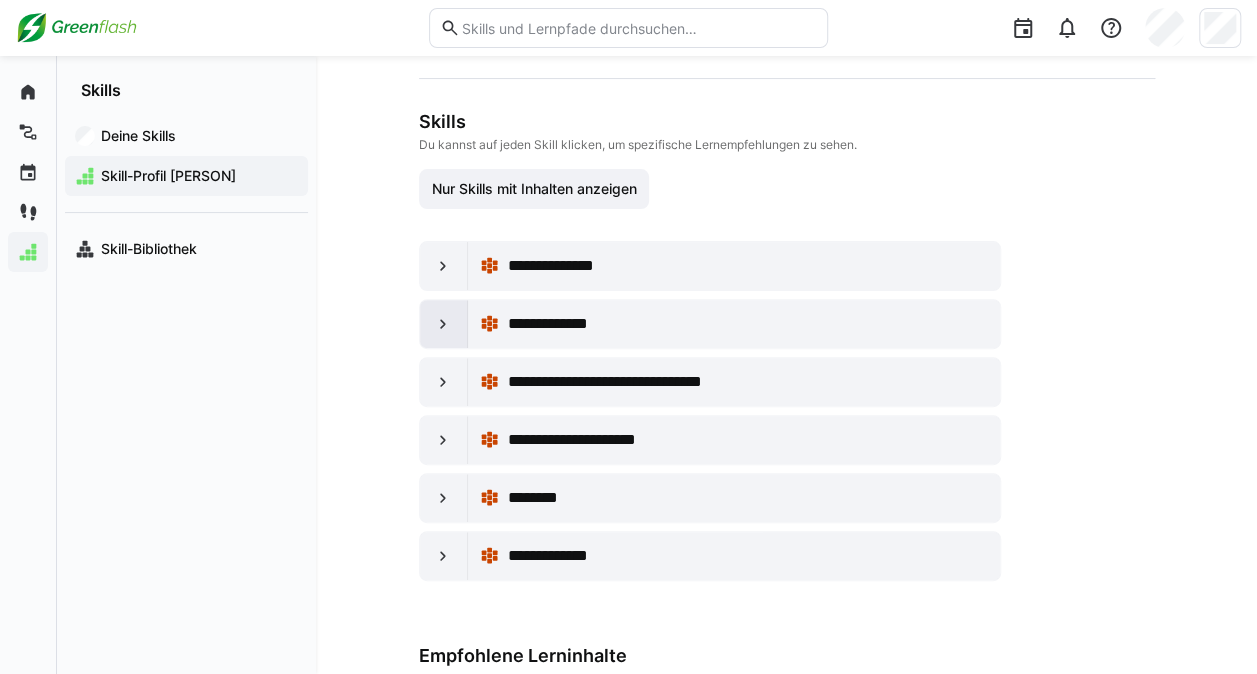 click 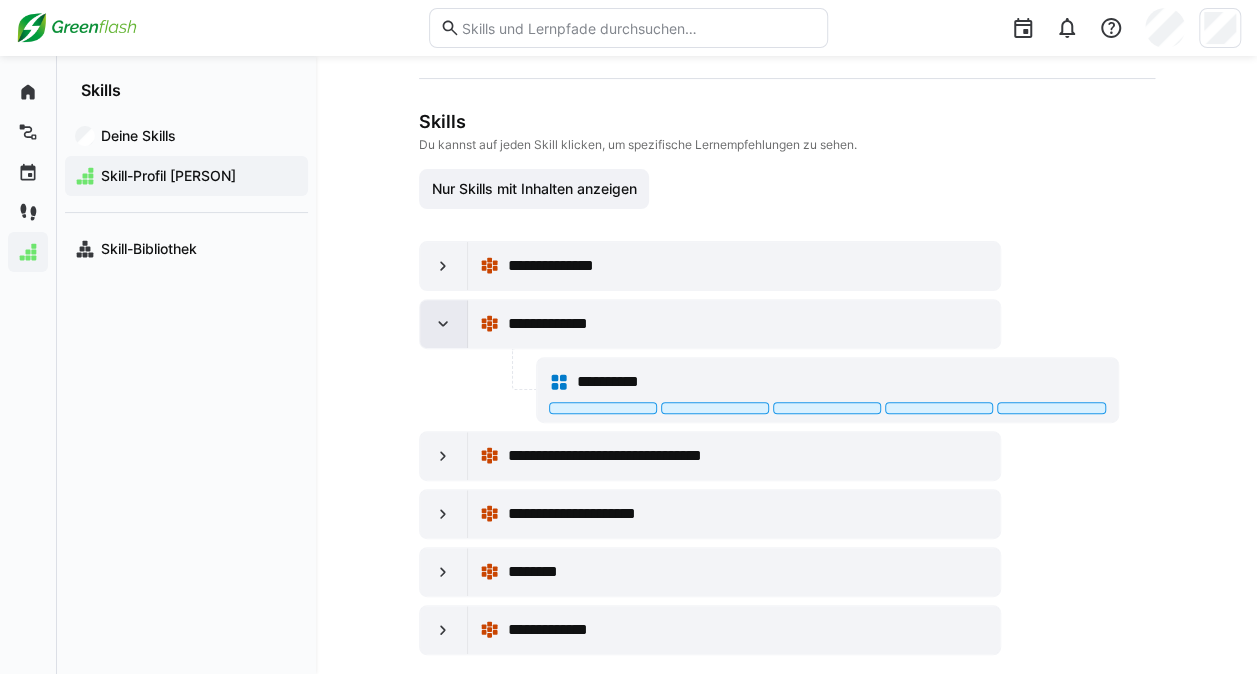click 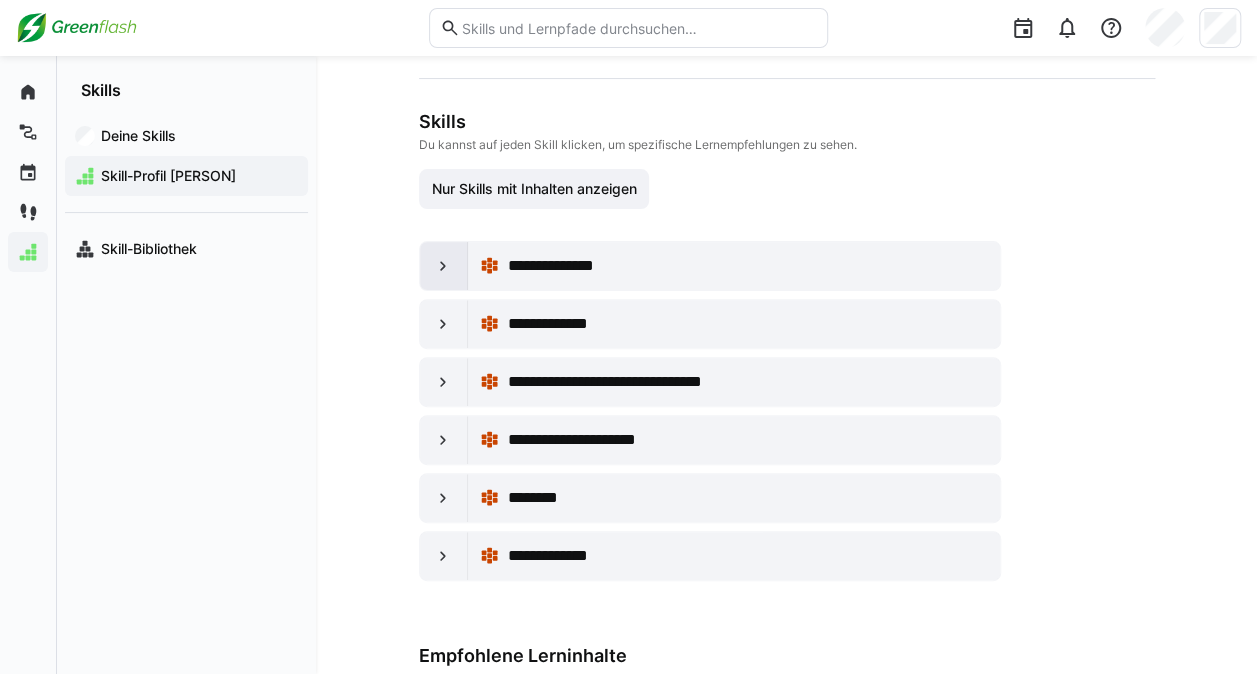click 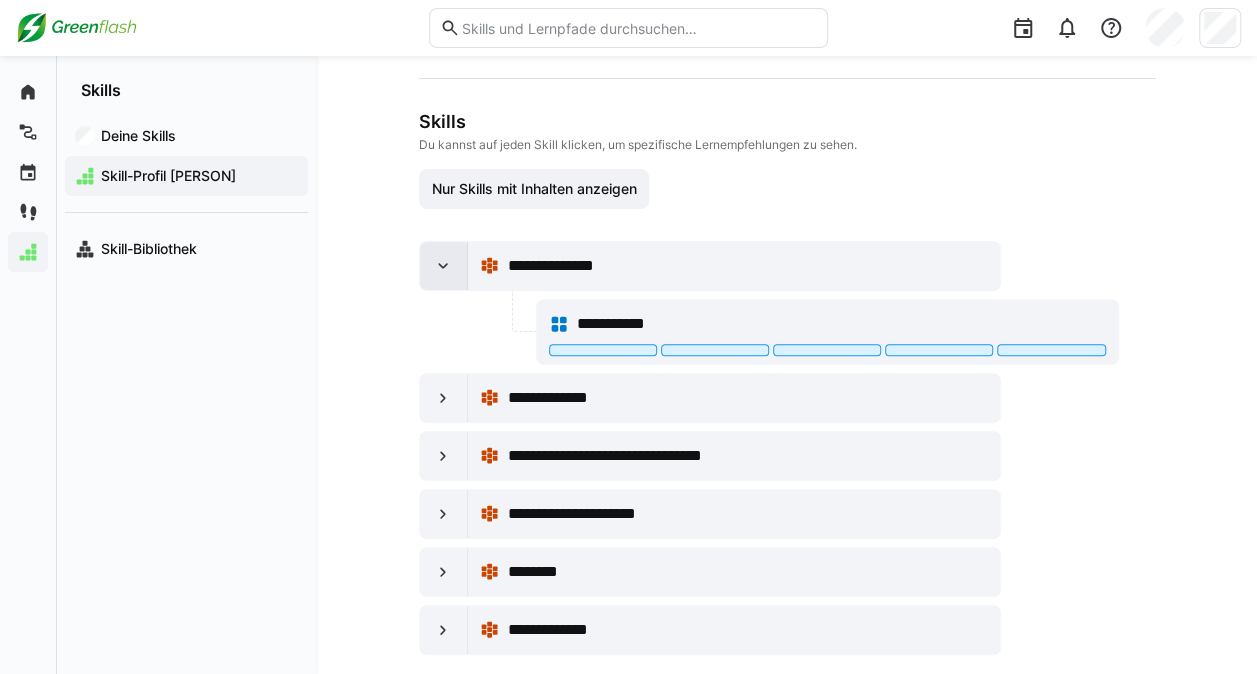 click 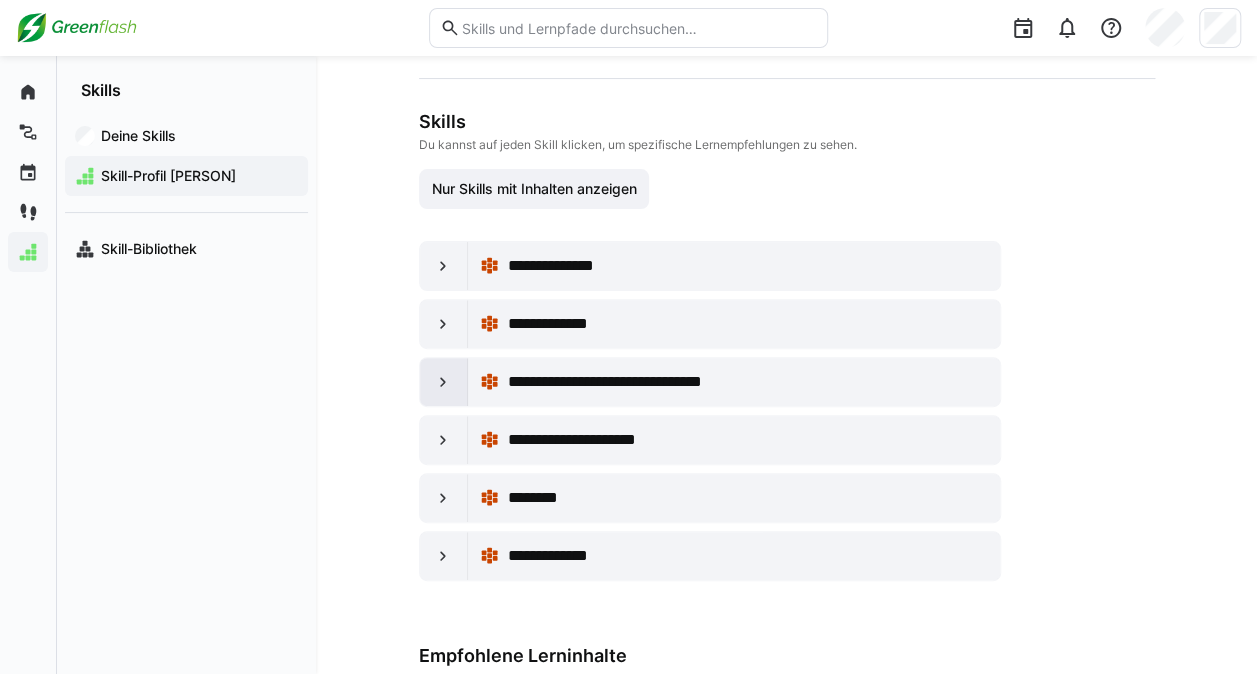 click 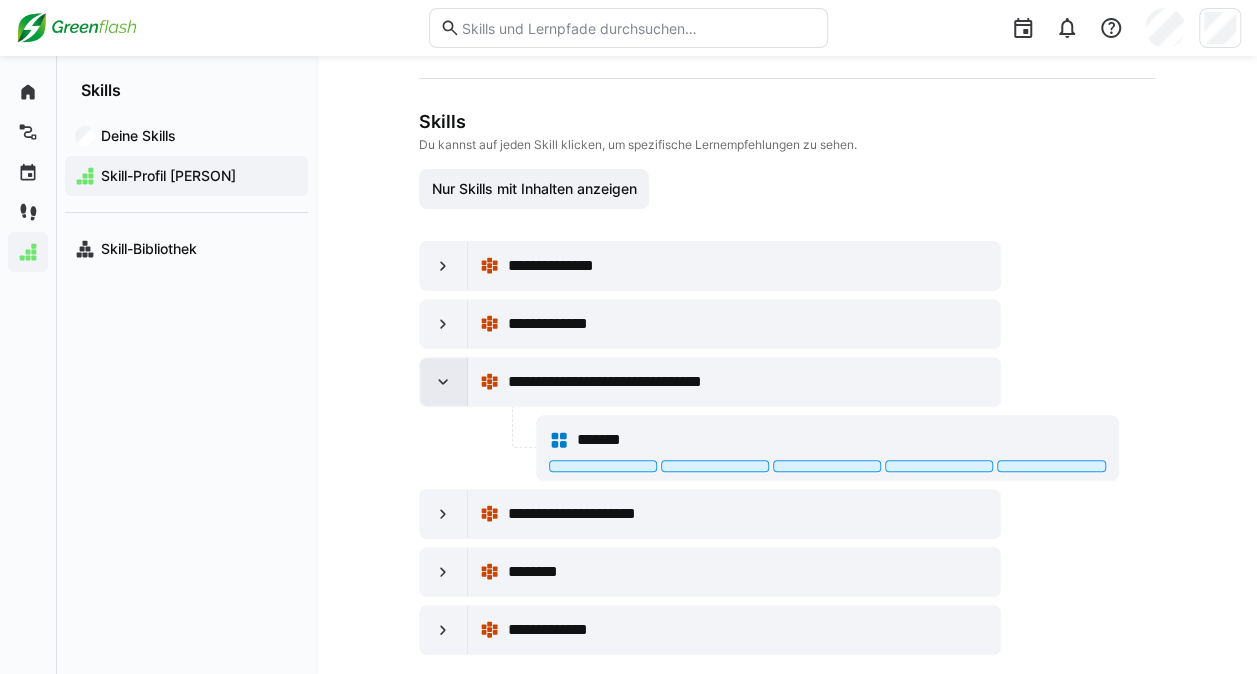click 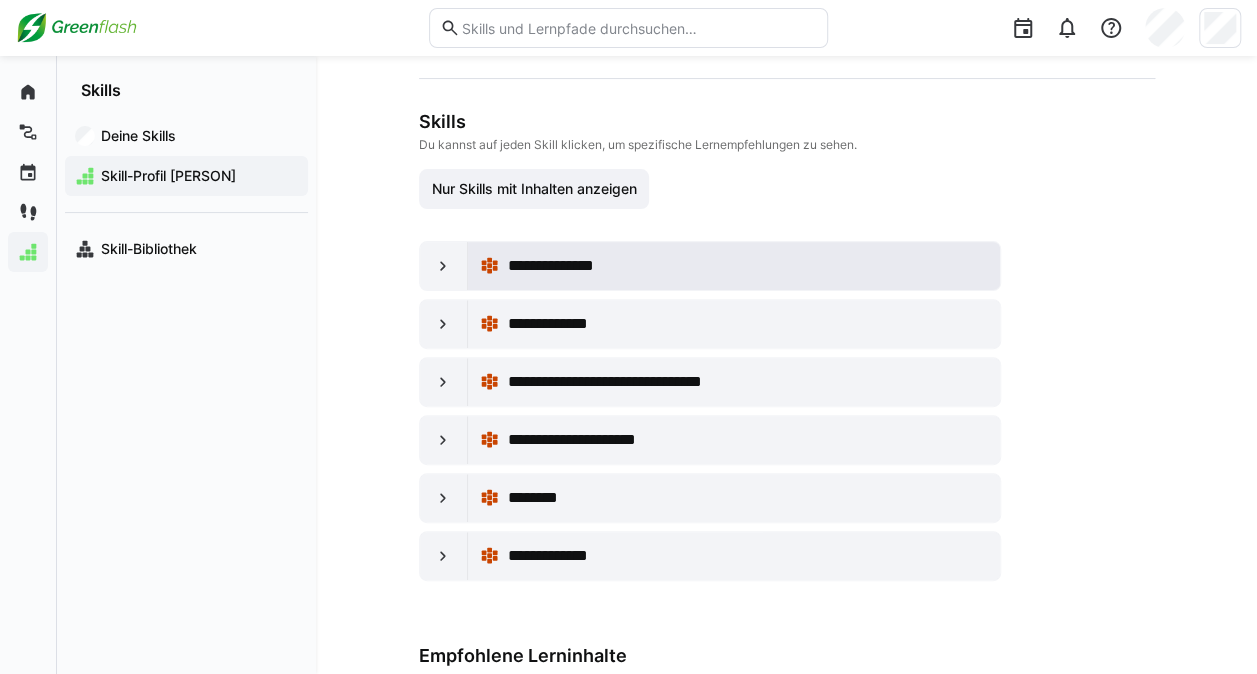 click on "**********" 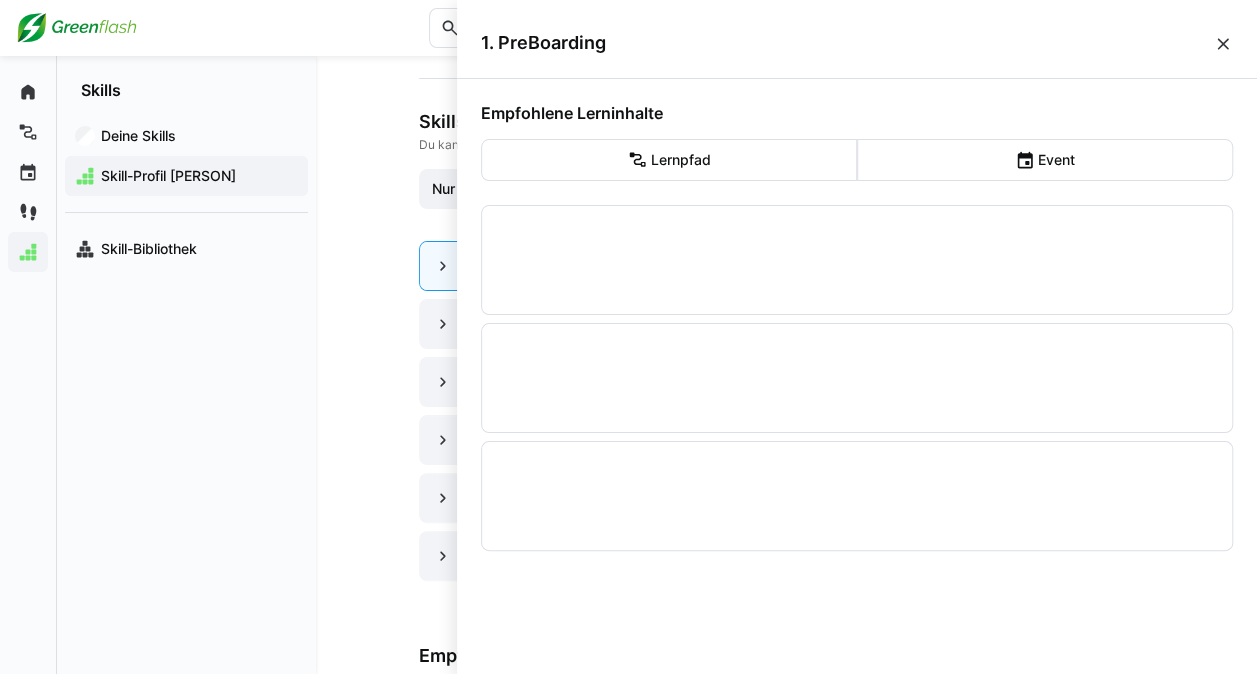 scroll, scrollTop: 0, scrollLeft: 0, axis: both 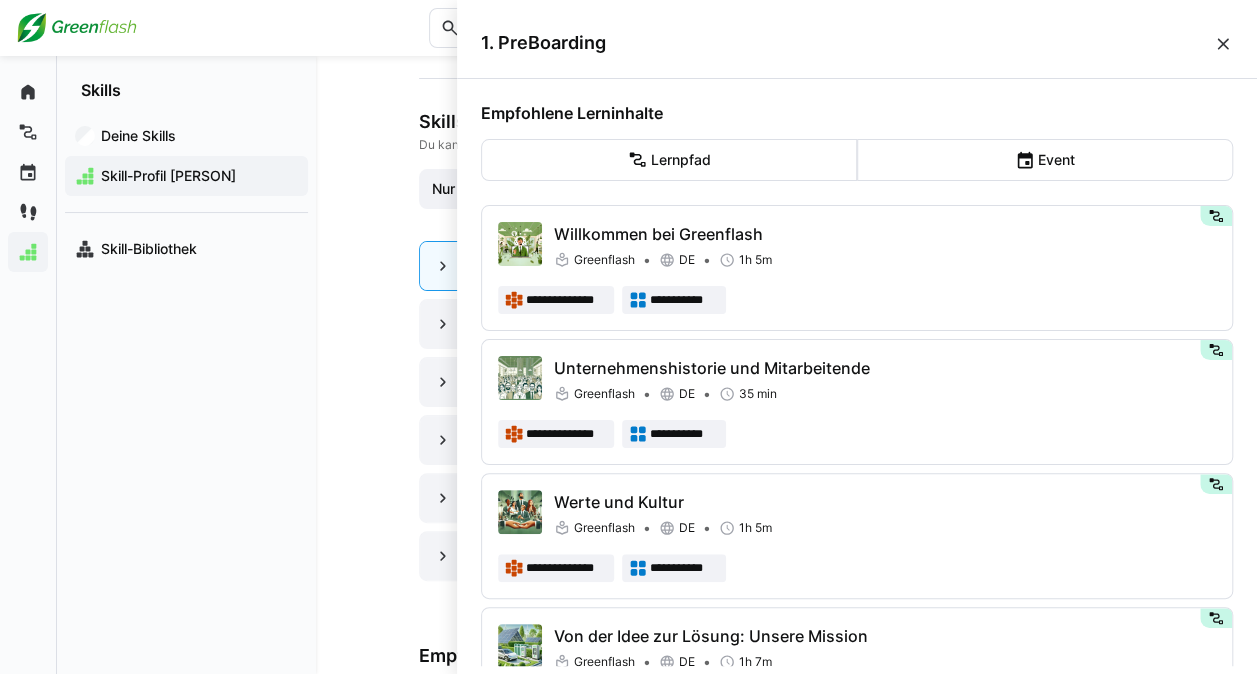 click on "**********" 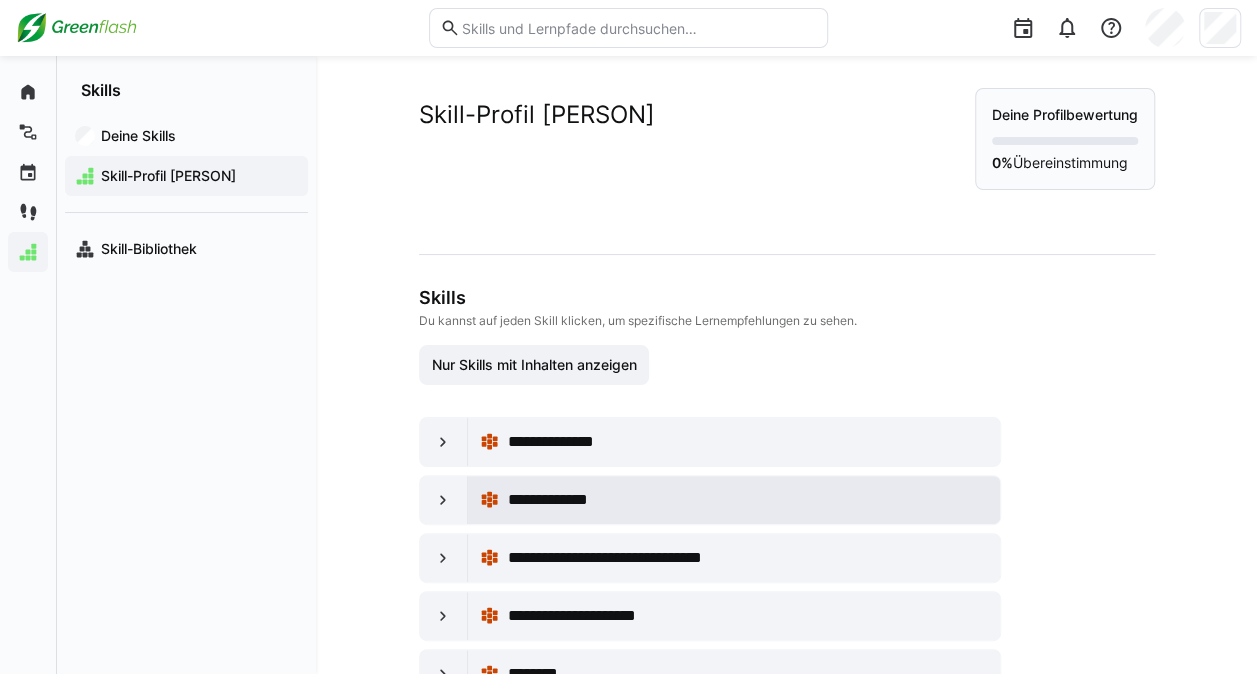 scroll, scrollTop: 176, scrollLeft: 0, axis: vertical 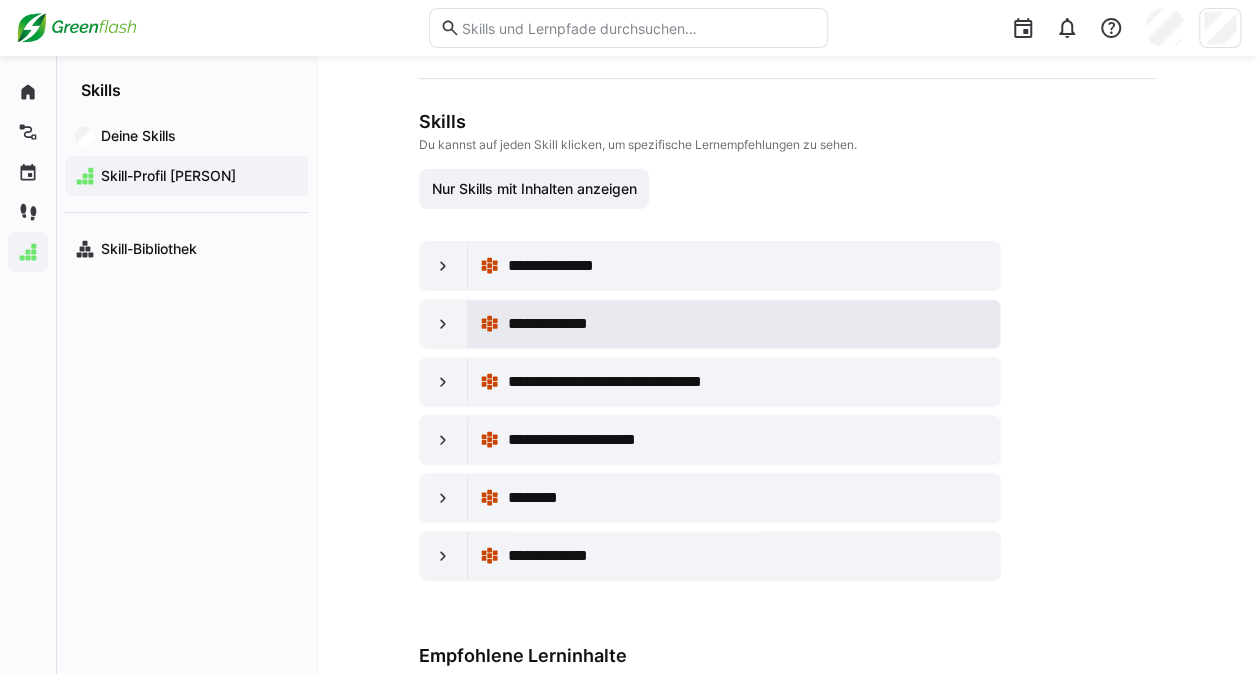click on "**********" 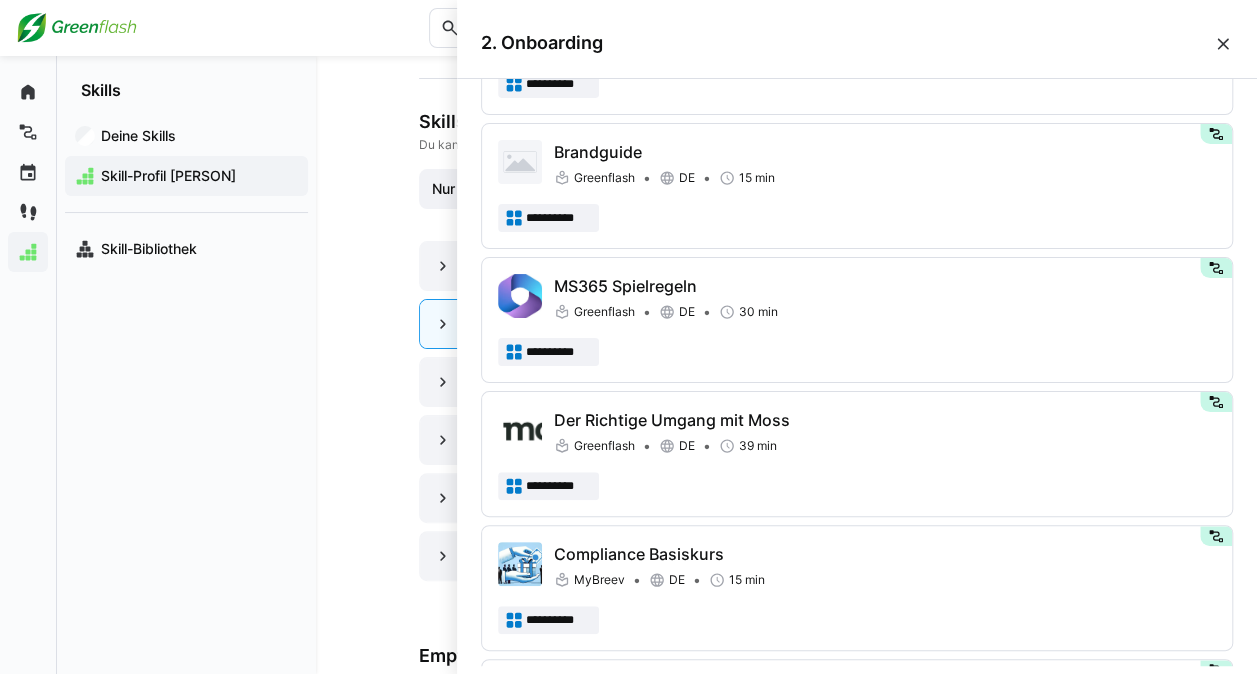 scroll, scrollTop: 0, scrollLeft: 0, axis: both 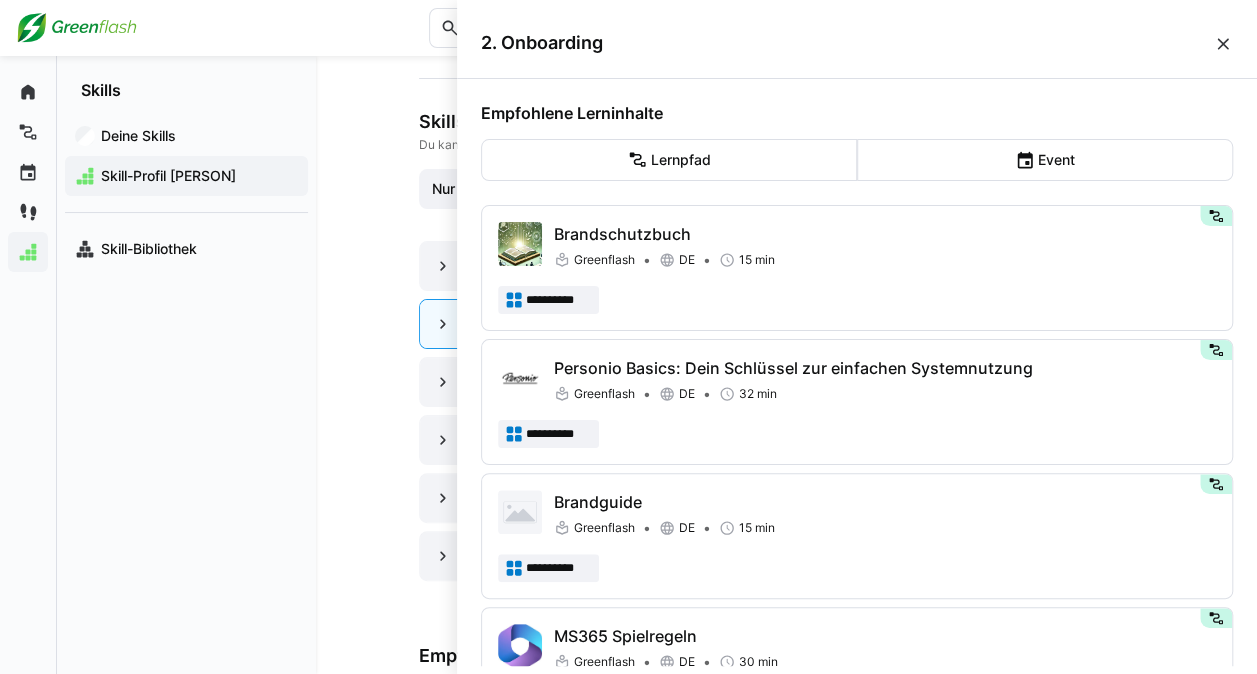 click on "**********" 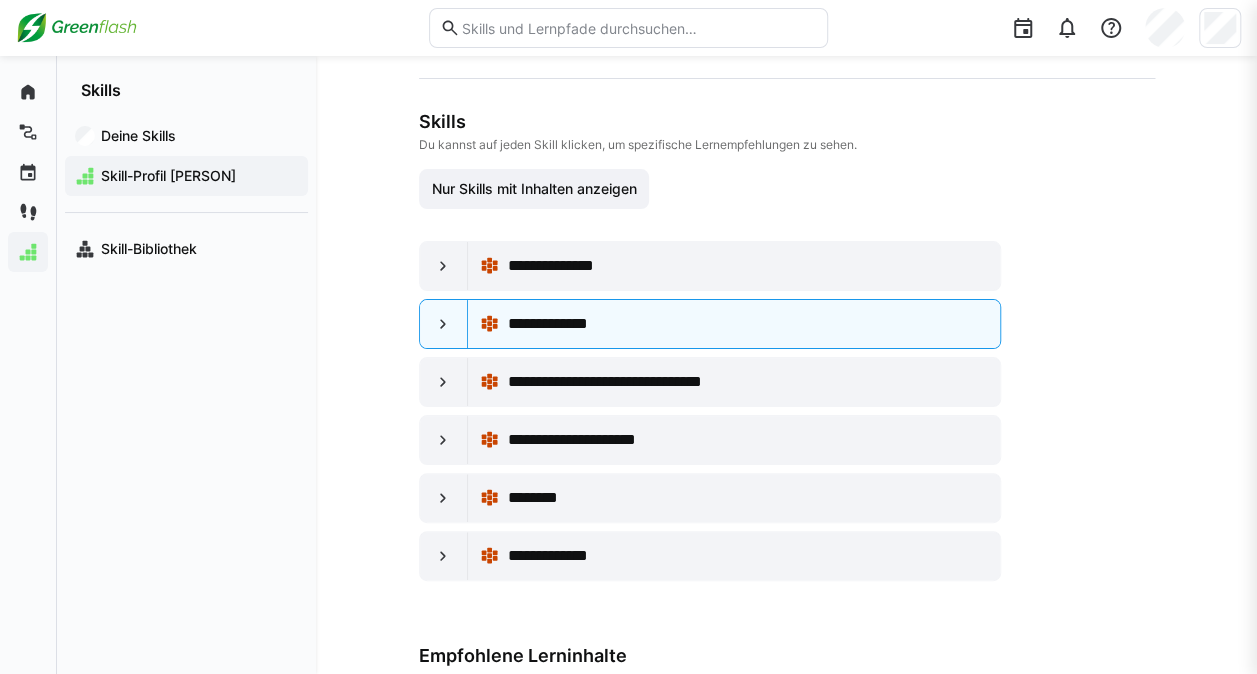 scroll, scrollTop: 176, scrollLeft: 0, axis: vertical 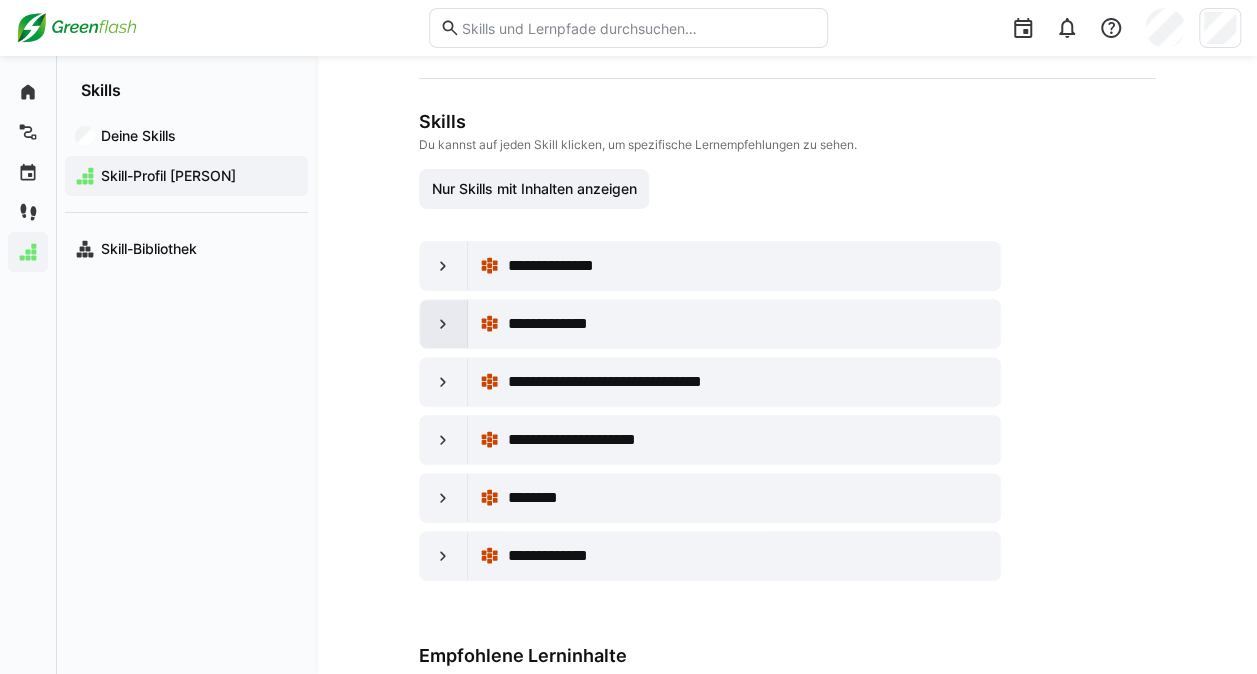 drag, startPoint x: 368, startPoint y: 297, endPoint x: 432, endPoint y: 344, distance: 79.40403 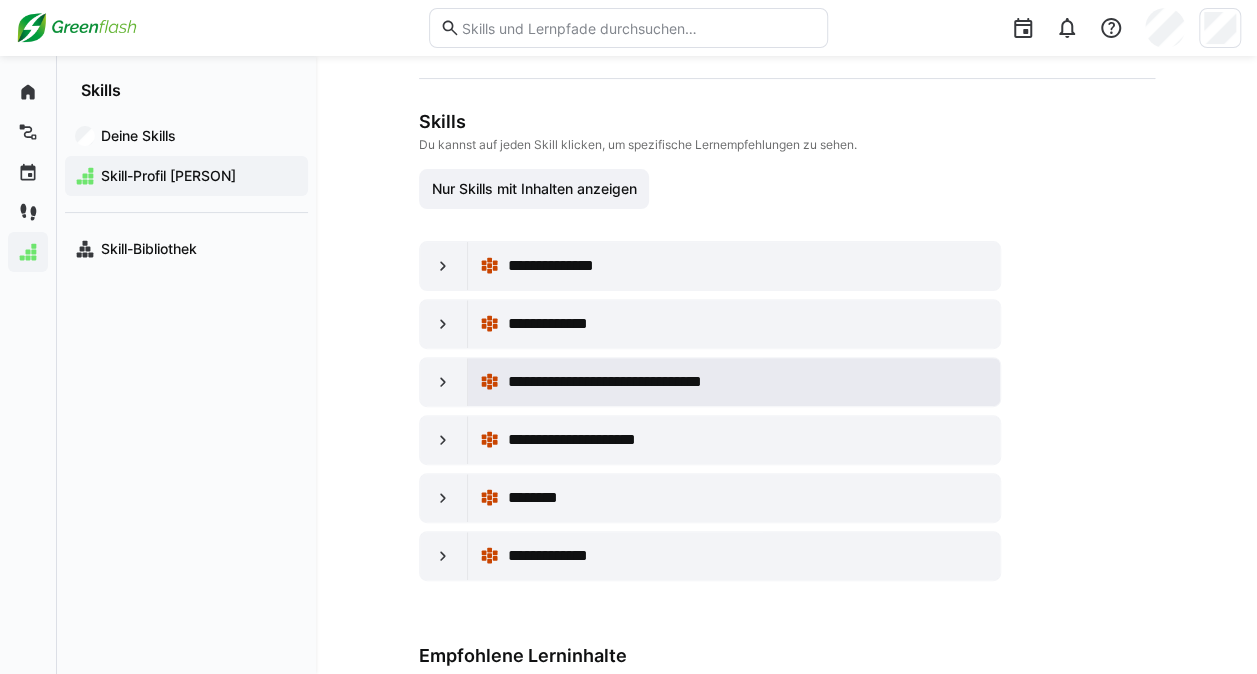 click on "**********" 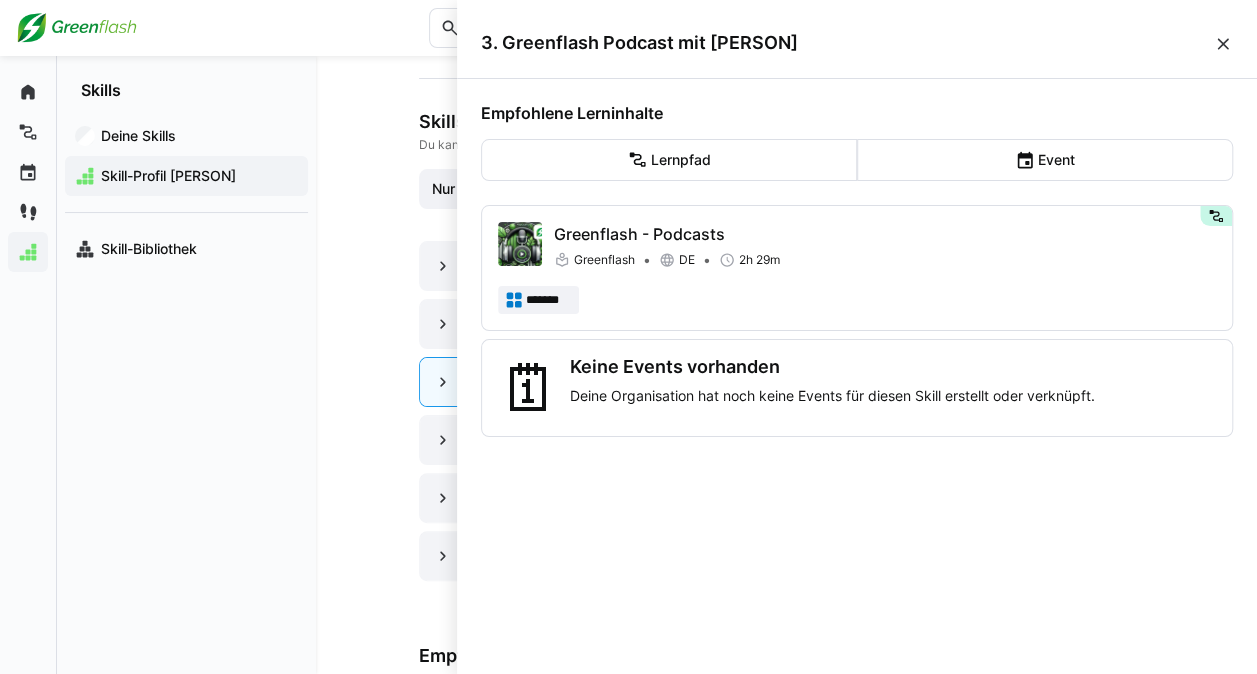 click on "**********" 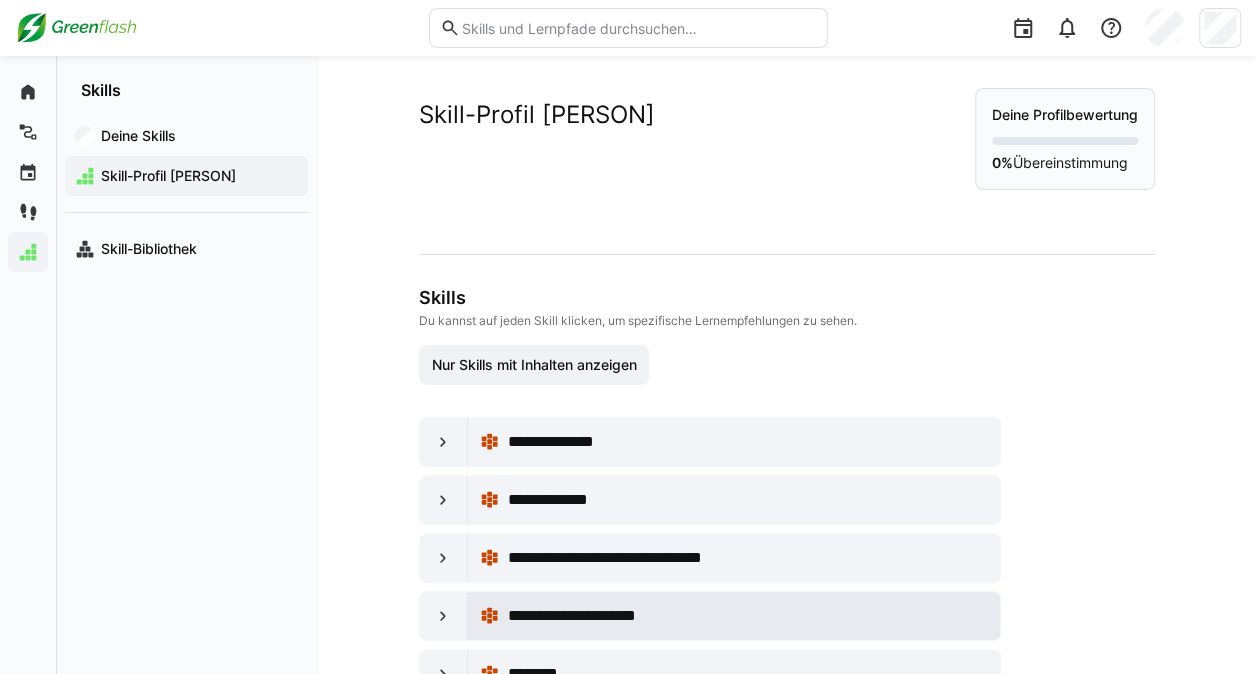 scroll, scrollTop: 176, scrollLeft: 0, axis: vertical 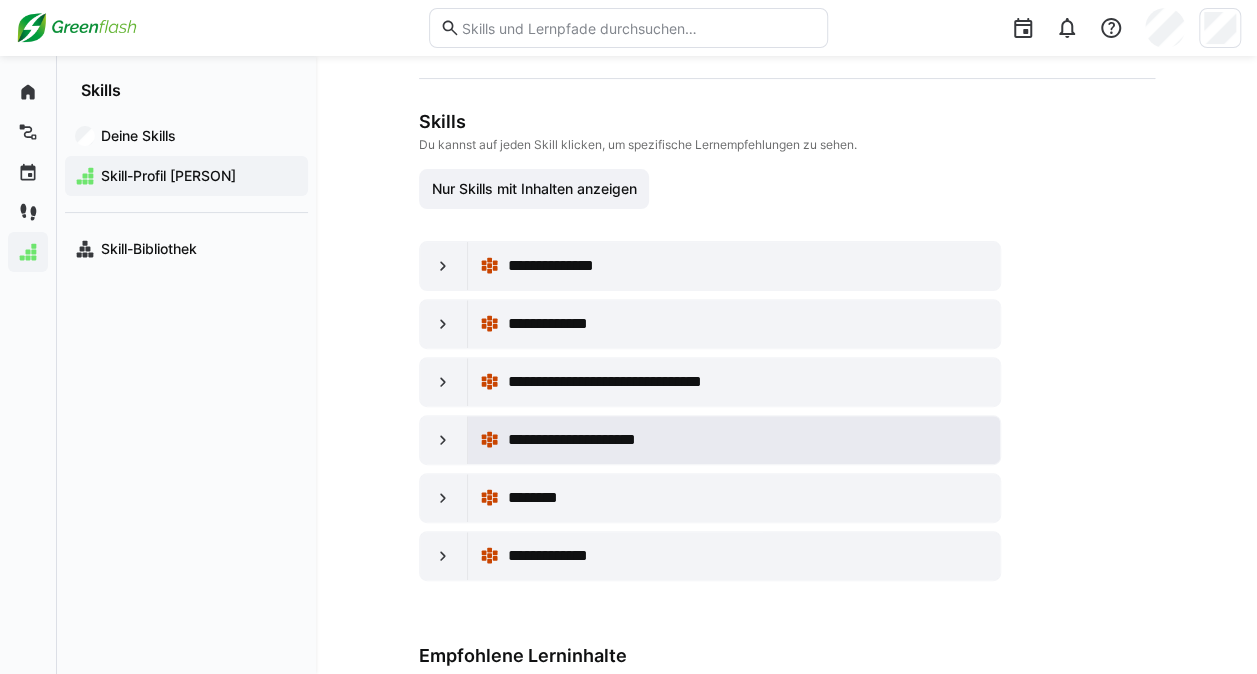 click on "**********" 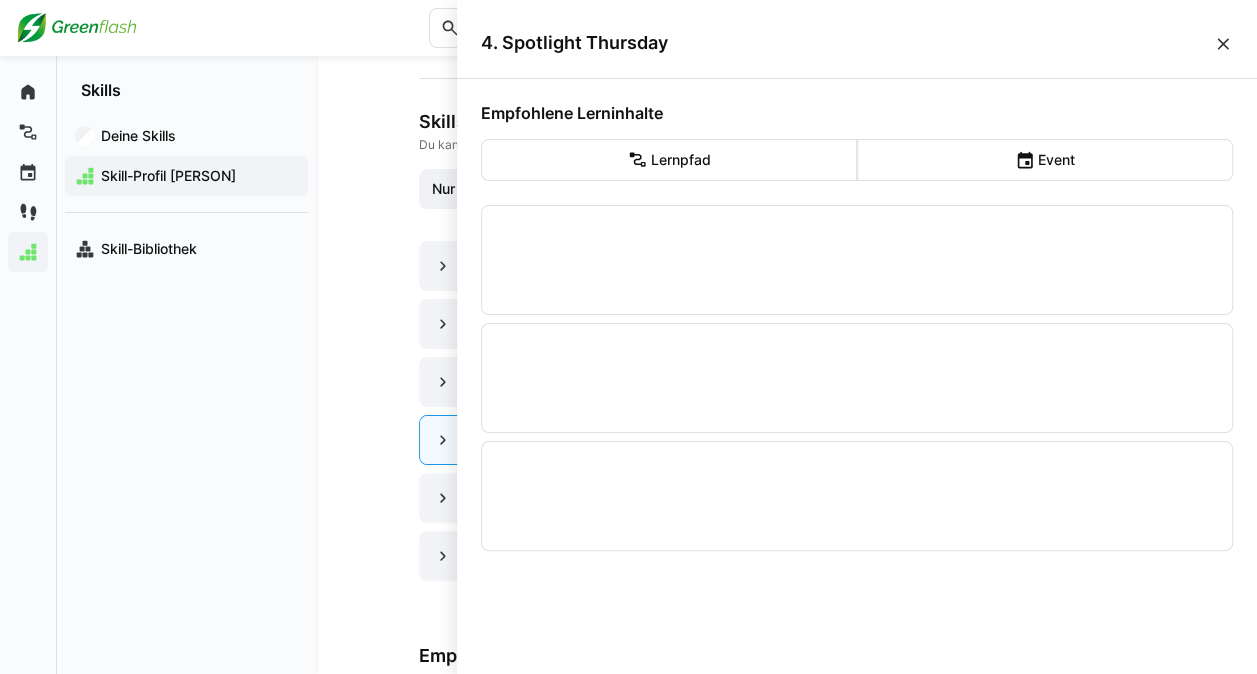scroll, scrollTop: 0, scrollLeft: 0, axis: both 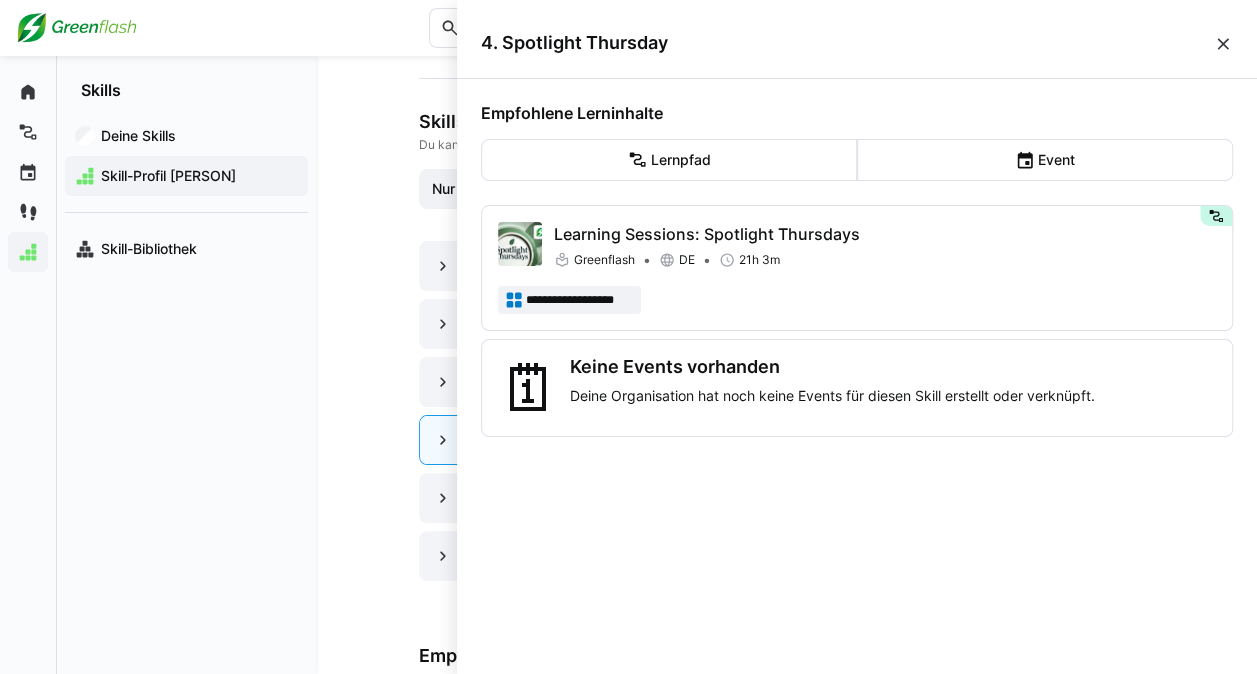click on "**********" 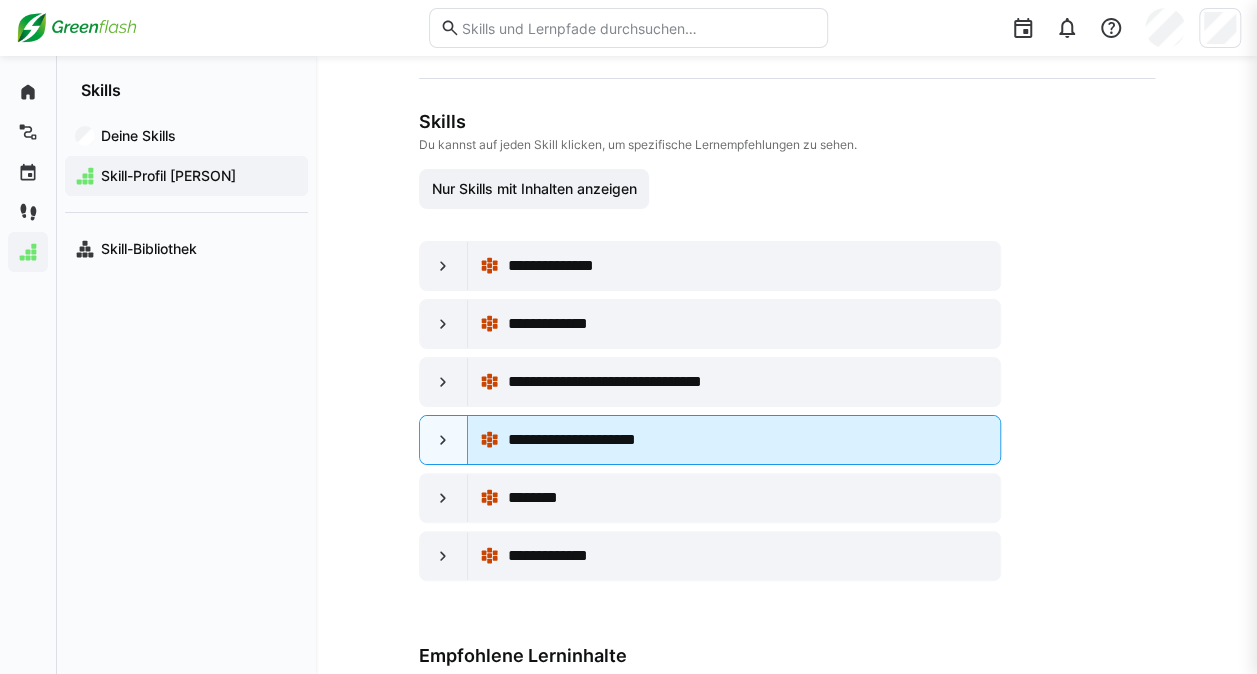 scroll, scrollTop: 176, scrollLeft: 0, axis: vertical 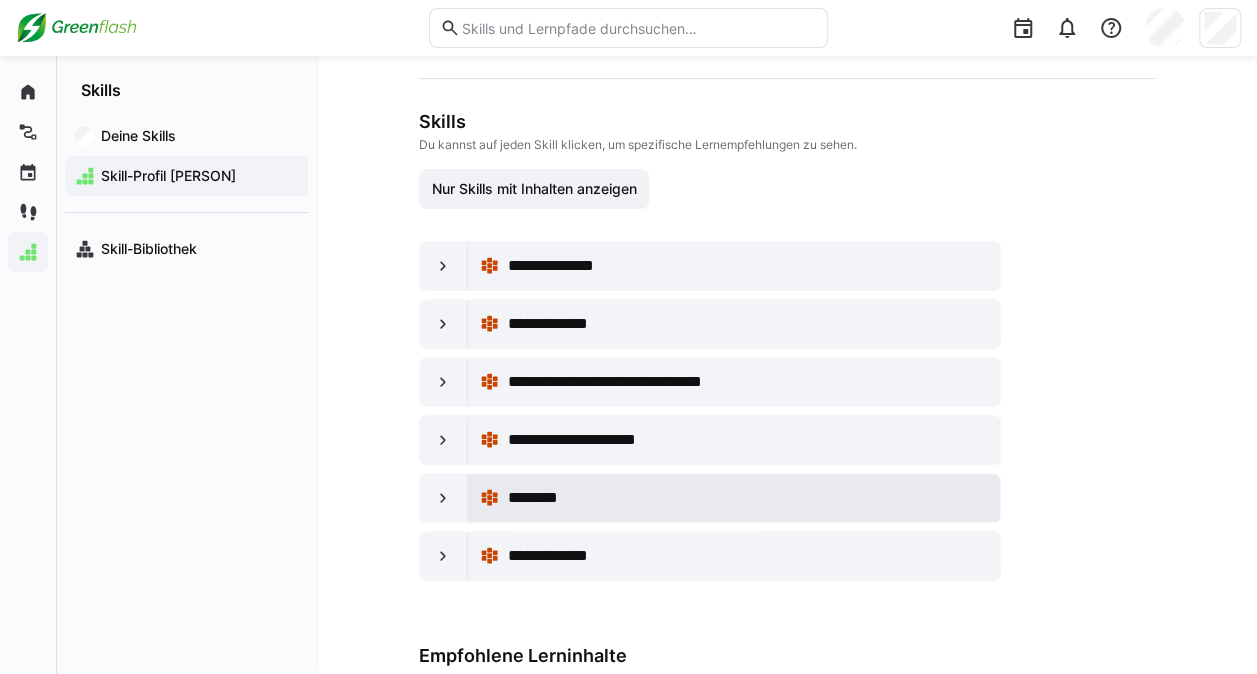 click on "********" 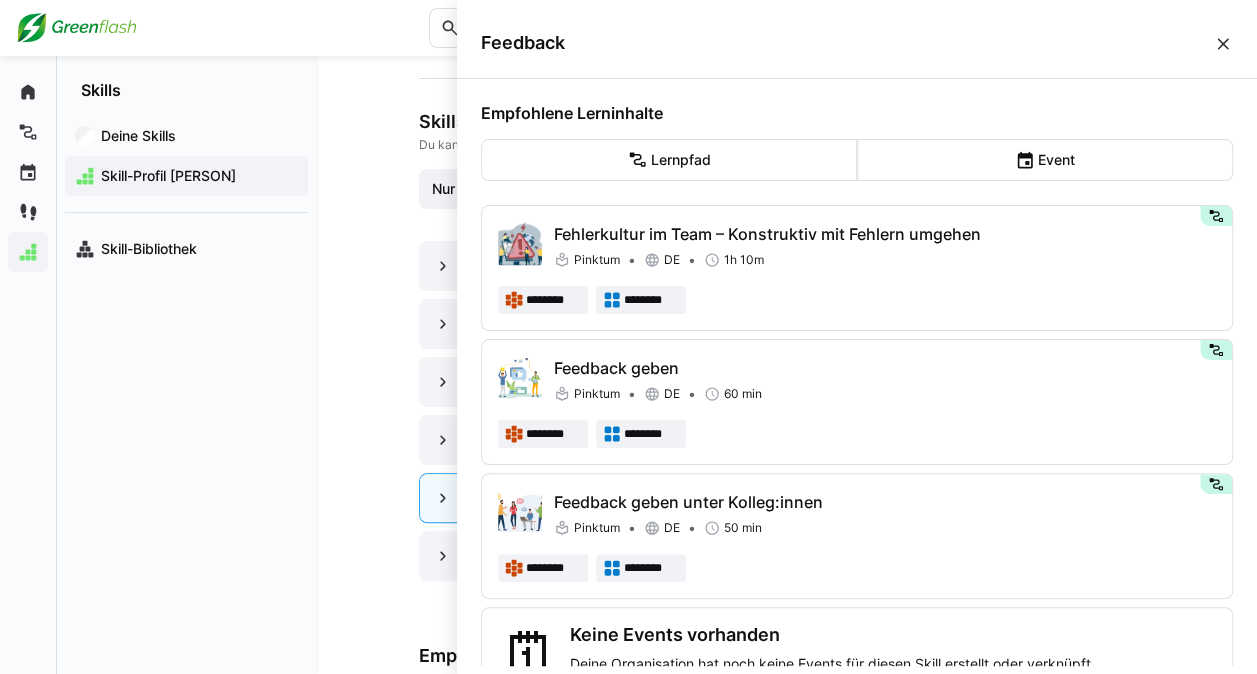 click on "**********" 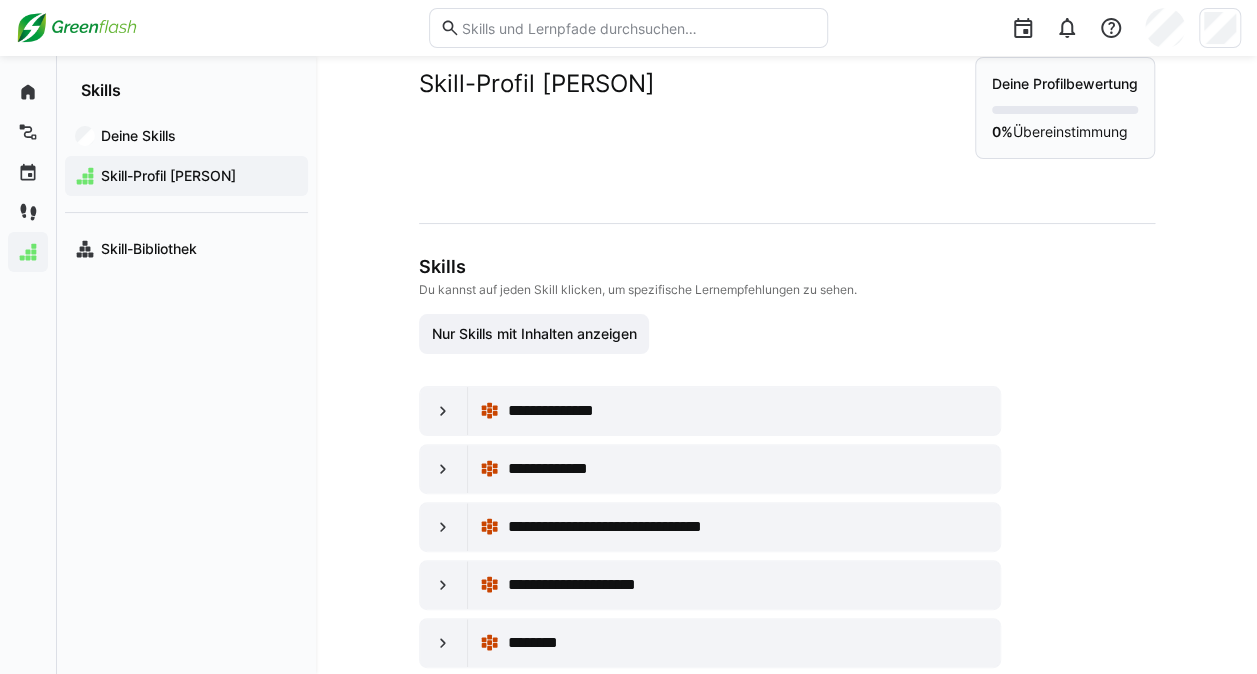 scroll, scrollTop: 0, scrollLeft: 0, axis: both 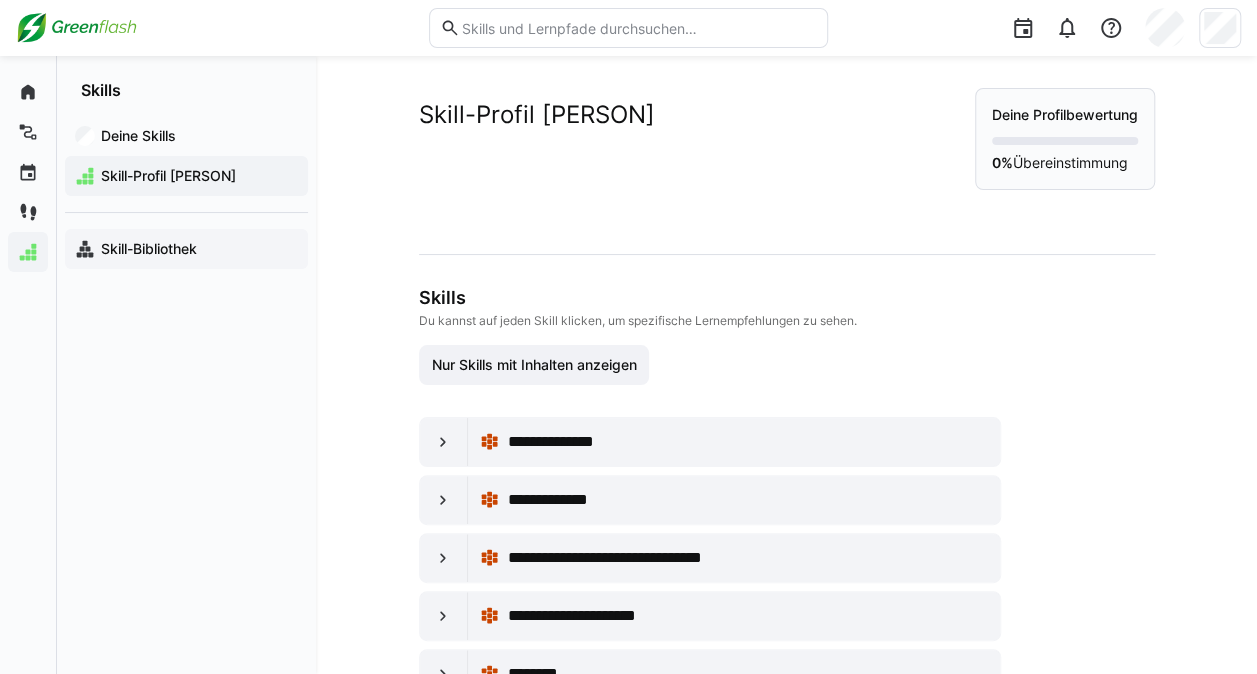 click on "Skill-Bibliothek" 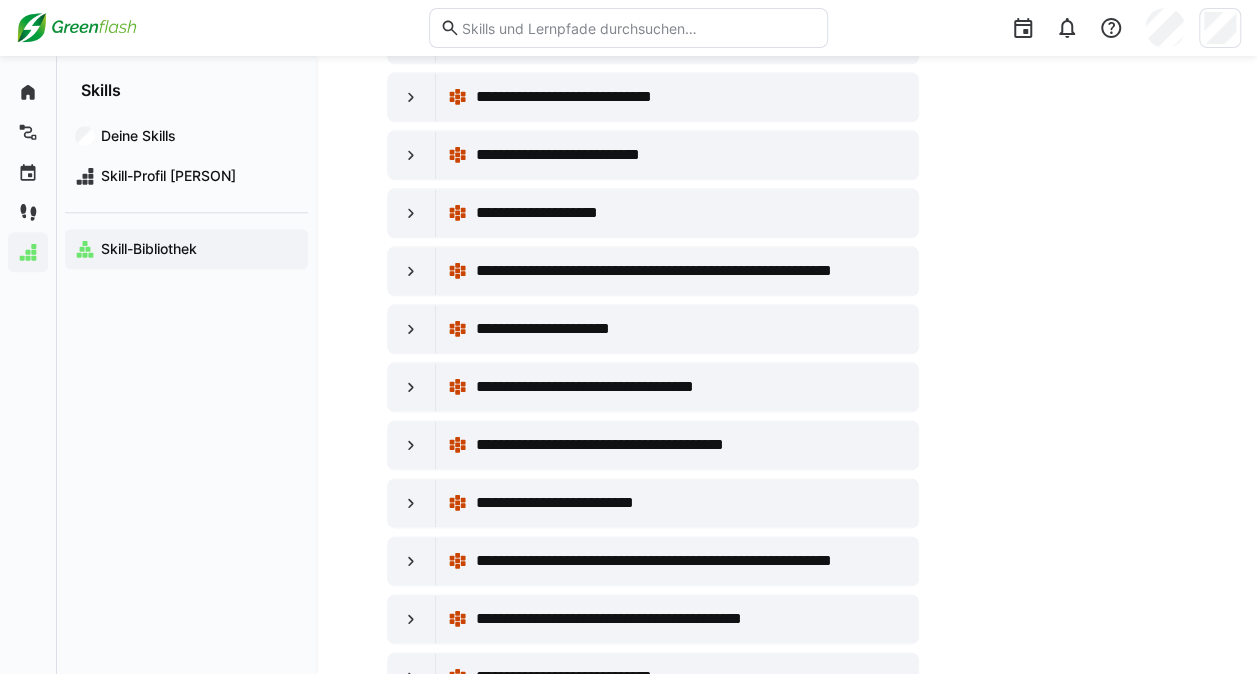scroll, scrollTop: 1061, scrollLeft: 0, axis: vertical 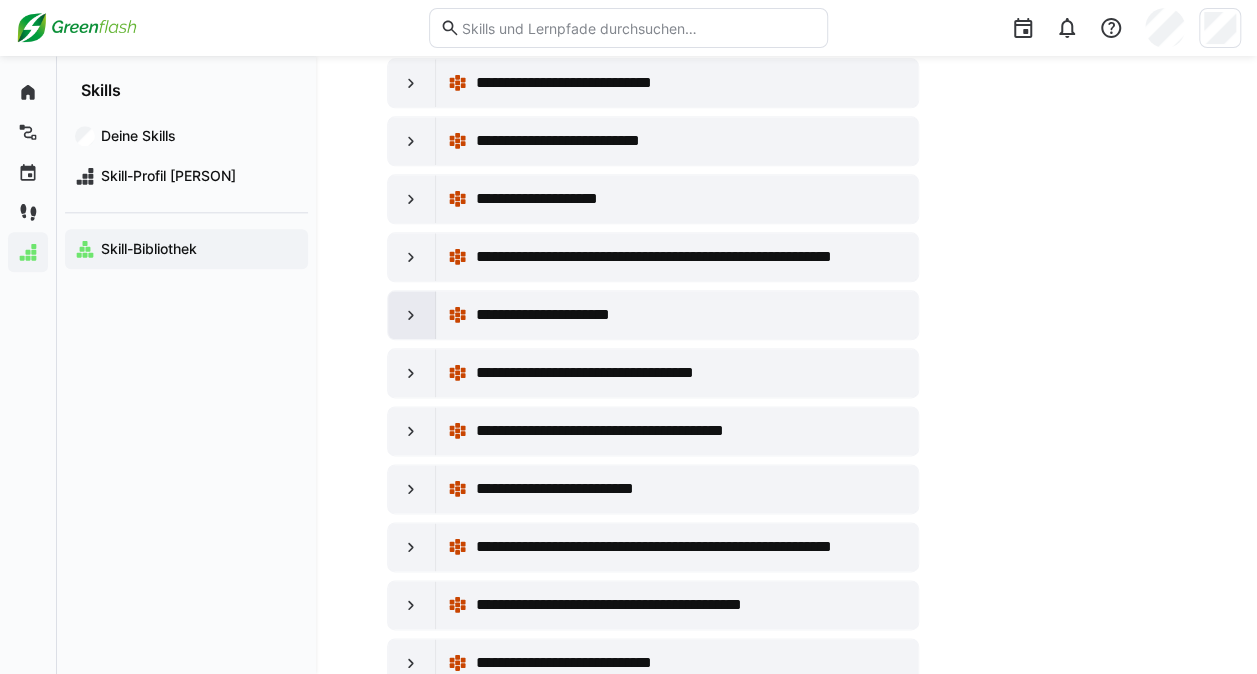 click 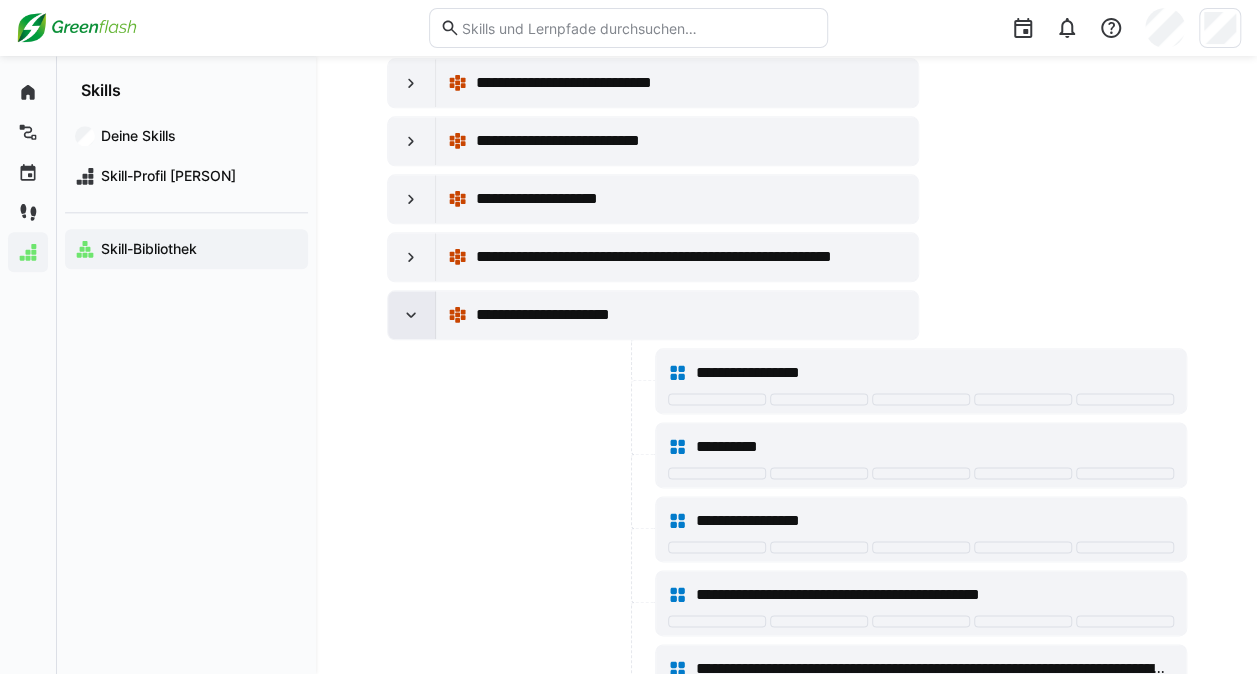 click 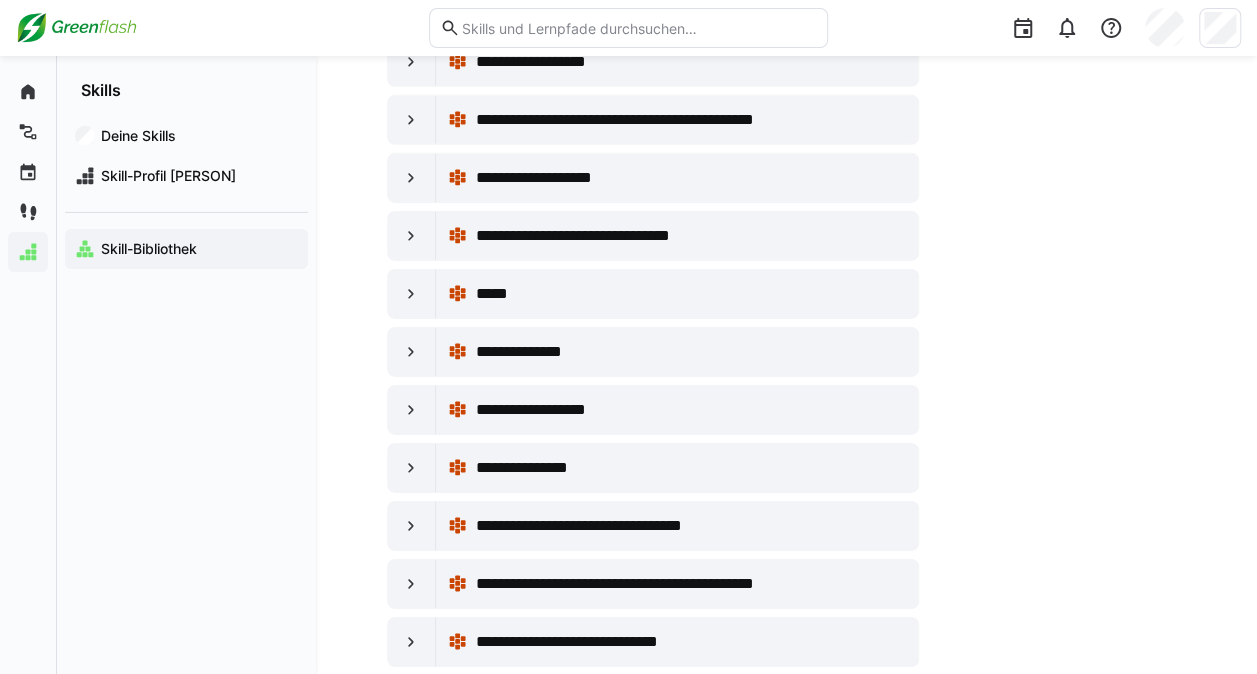 scroll, scrollTop: 3324, scrollLeft: 0, axis: vertical 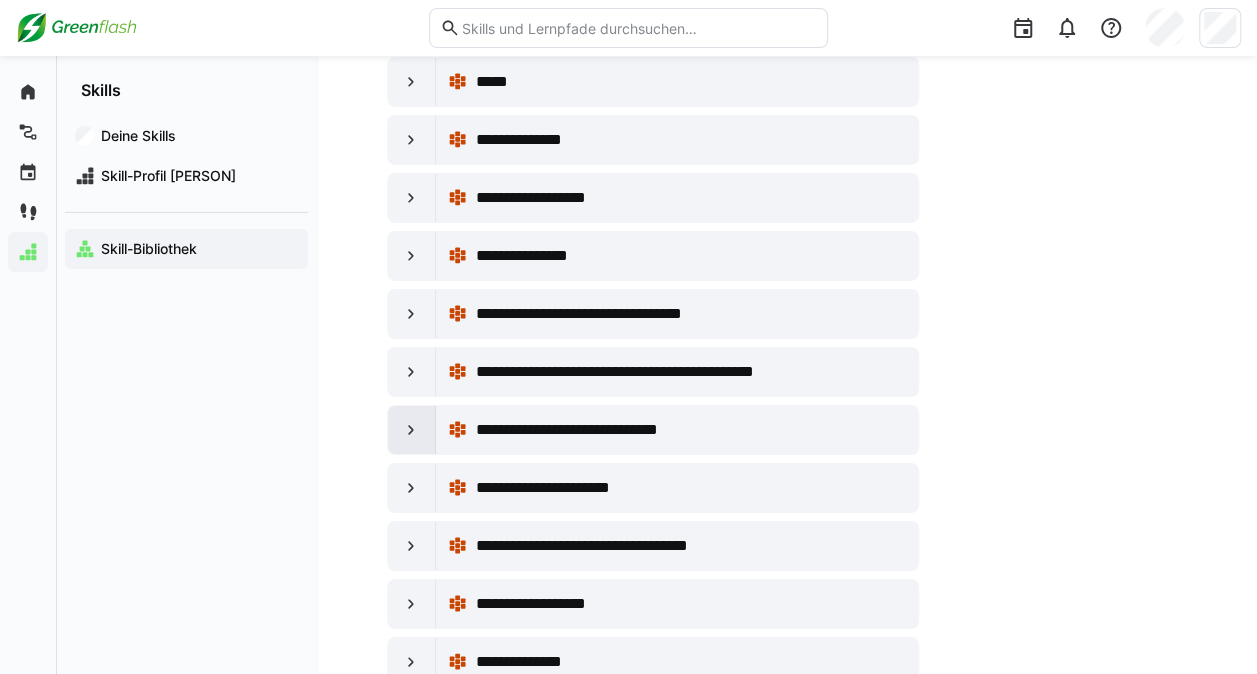 click 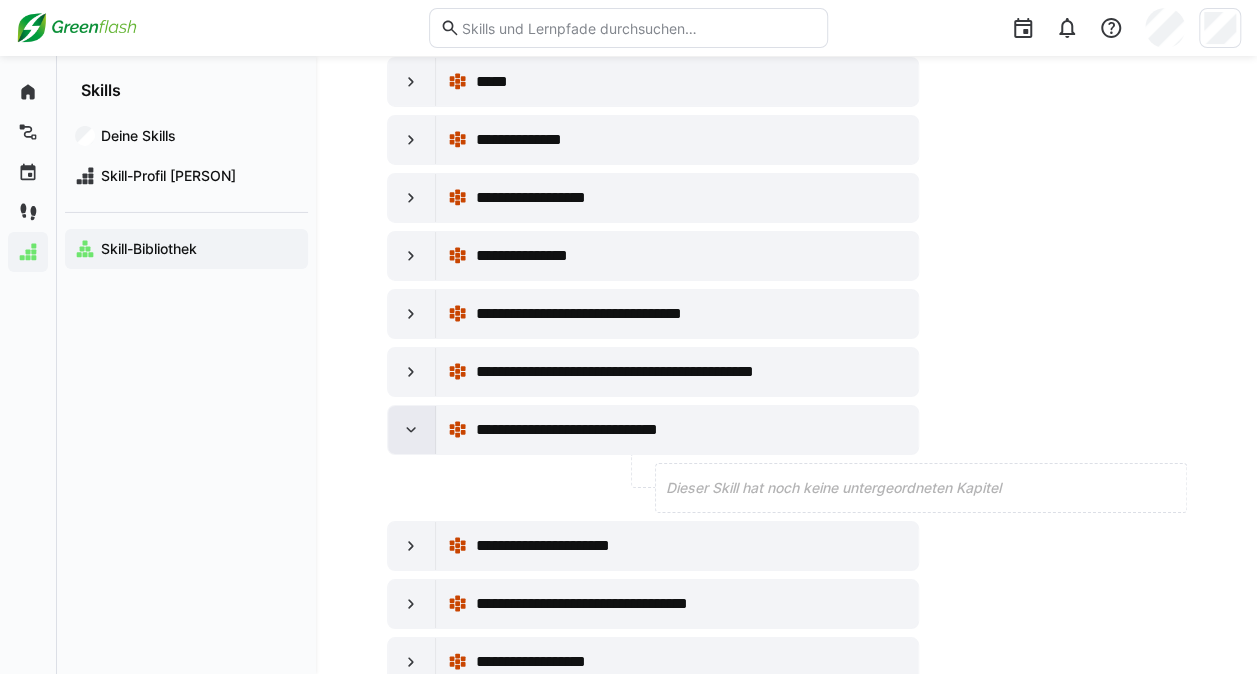 click 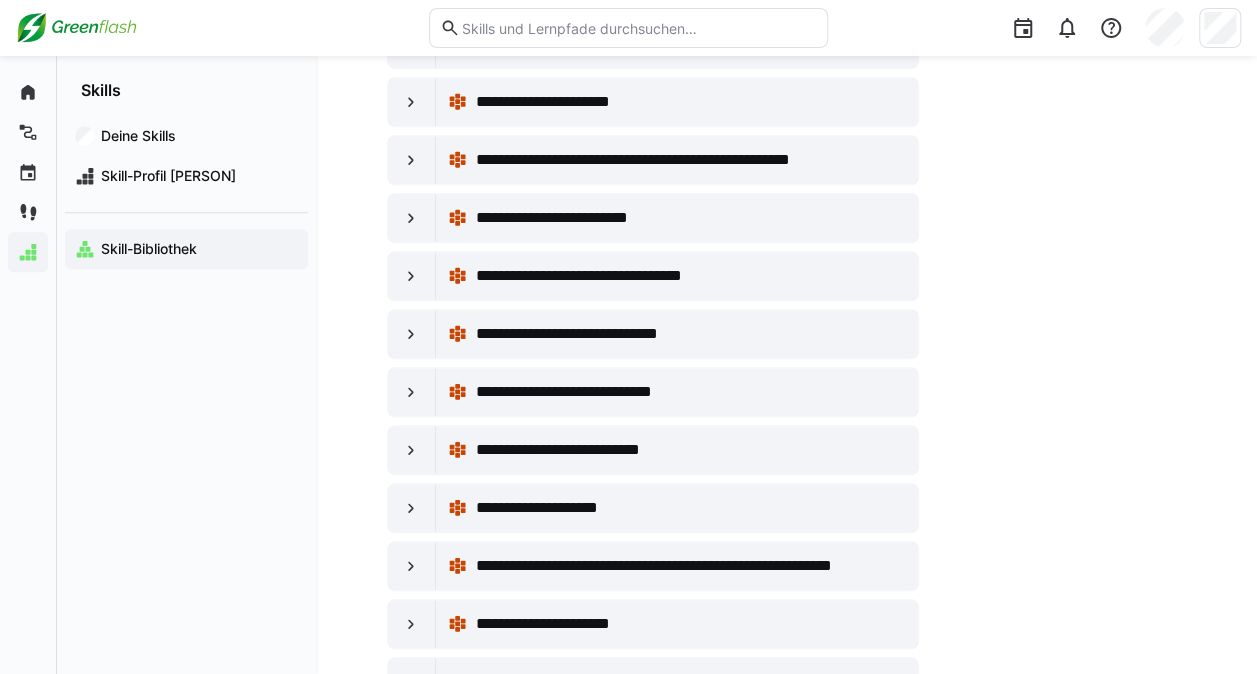 scroll, scrollTop: 753, scrollLeft: 0, axis: vertical 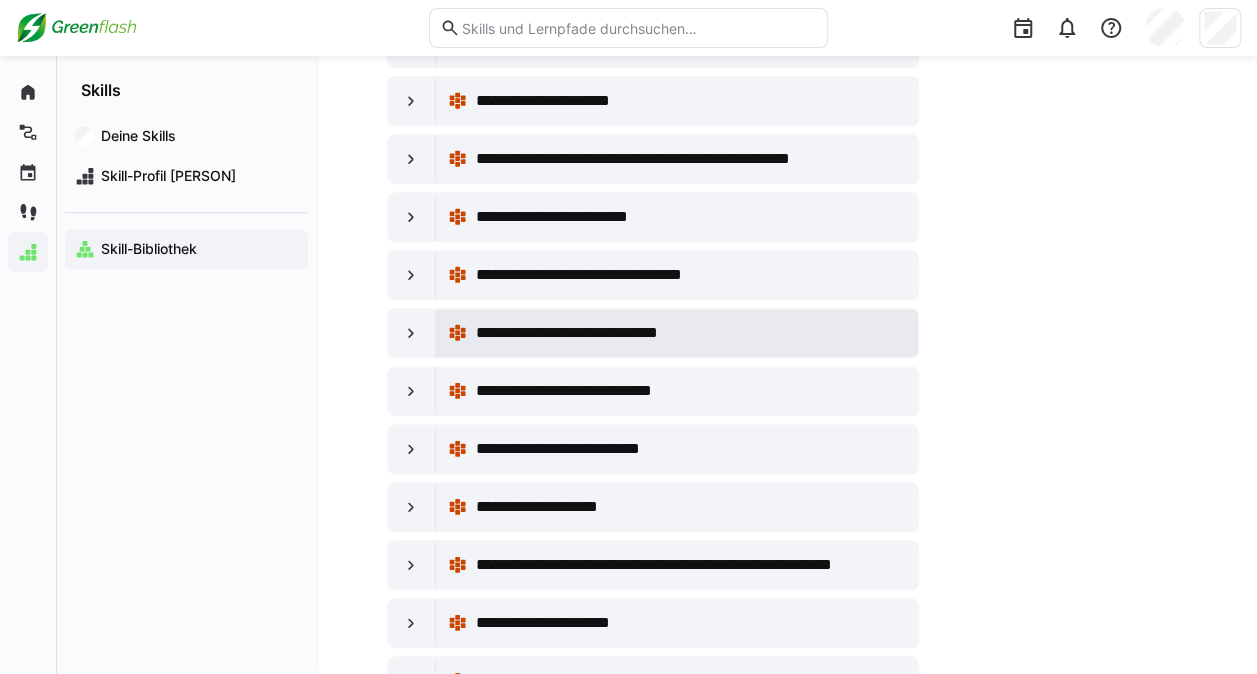 click on "**********" 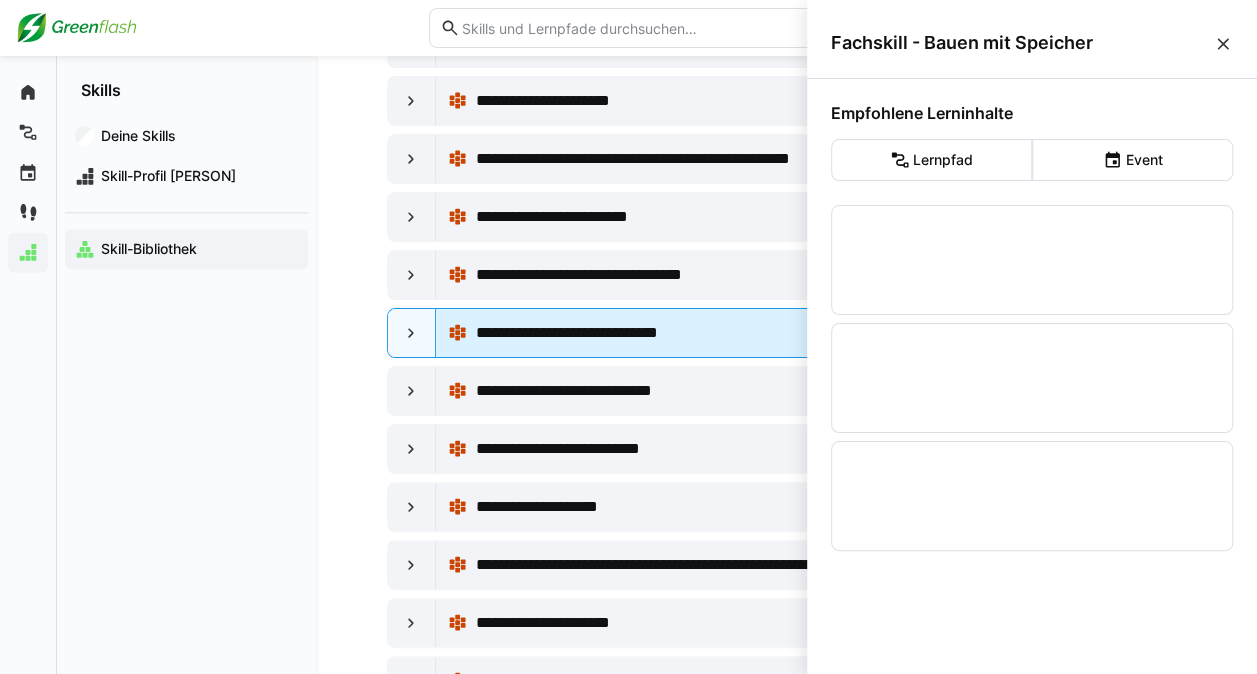 scroll, scrollTop: 0, scrollLeft: 0, axis: both 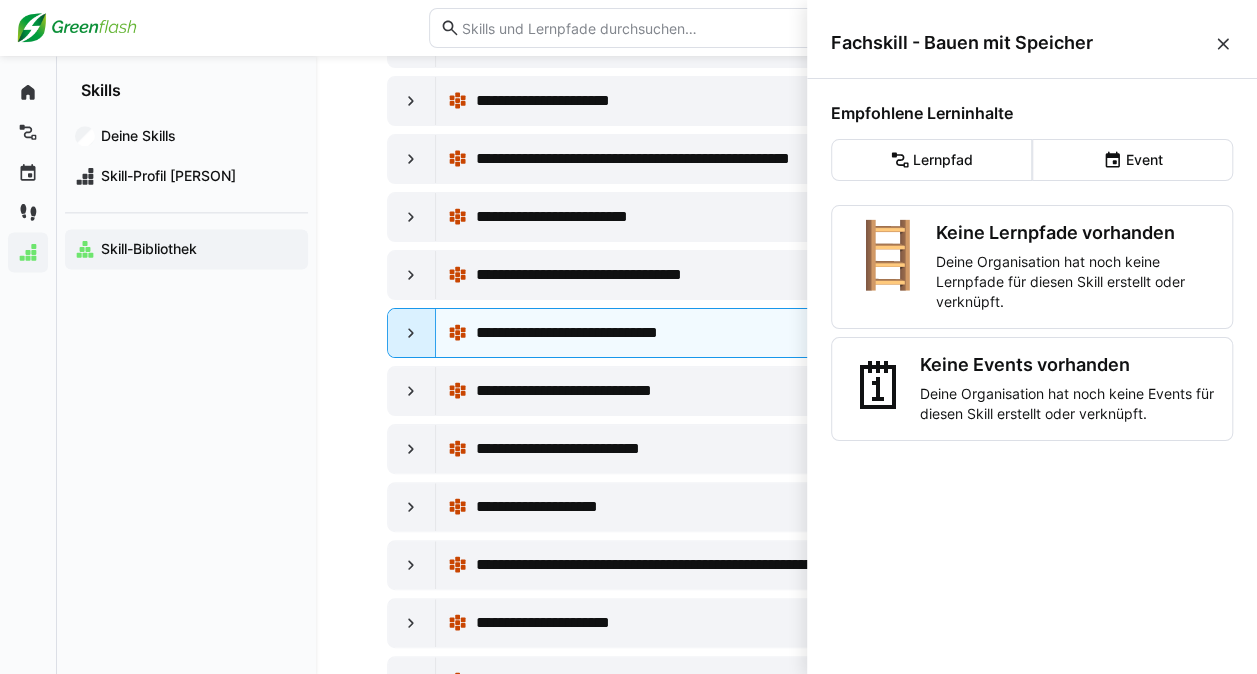 click 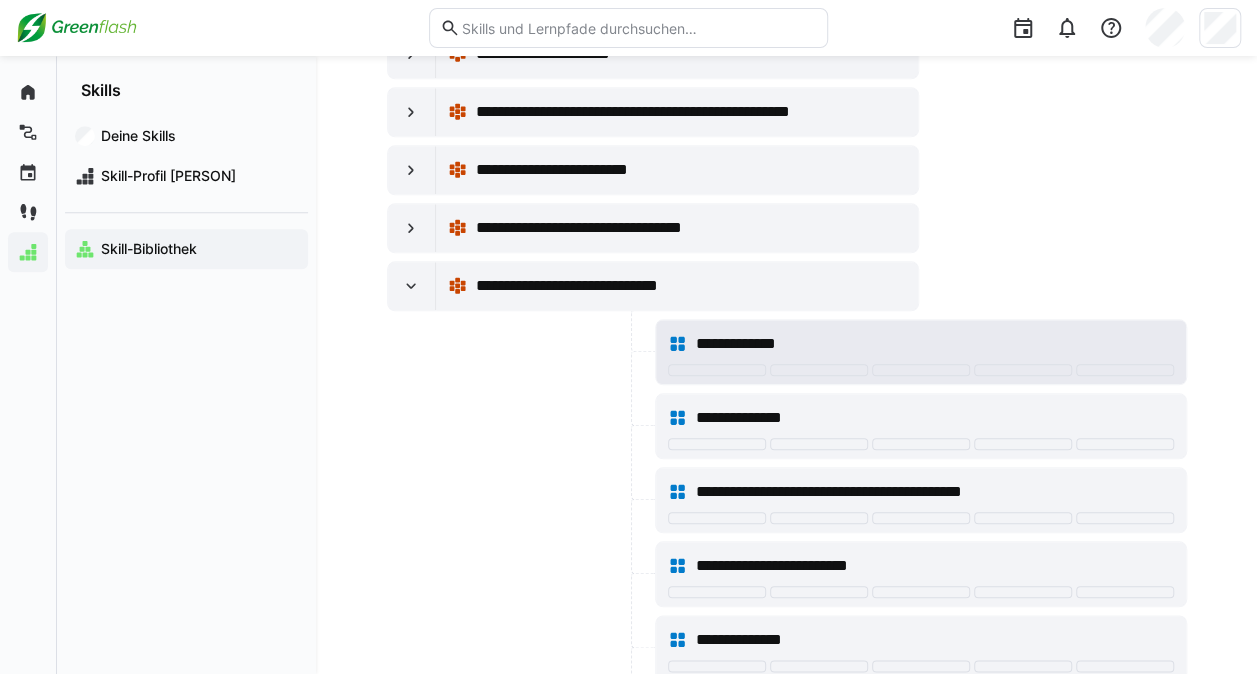 scroll, scrollTop: 788, scrollLeft: 0, axis: vertical 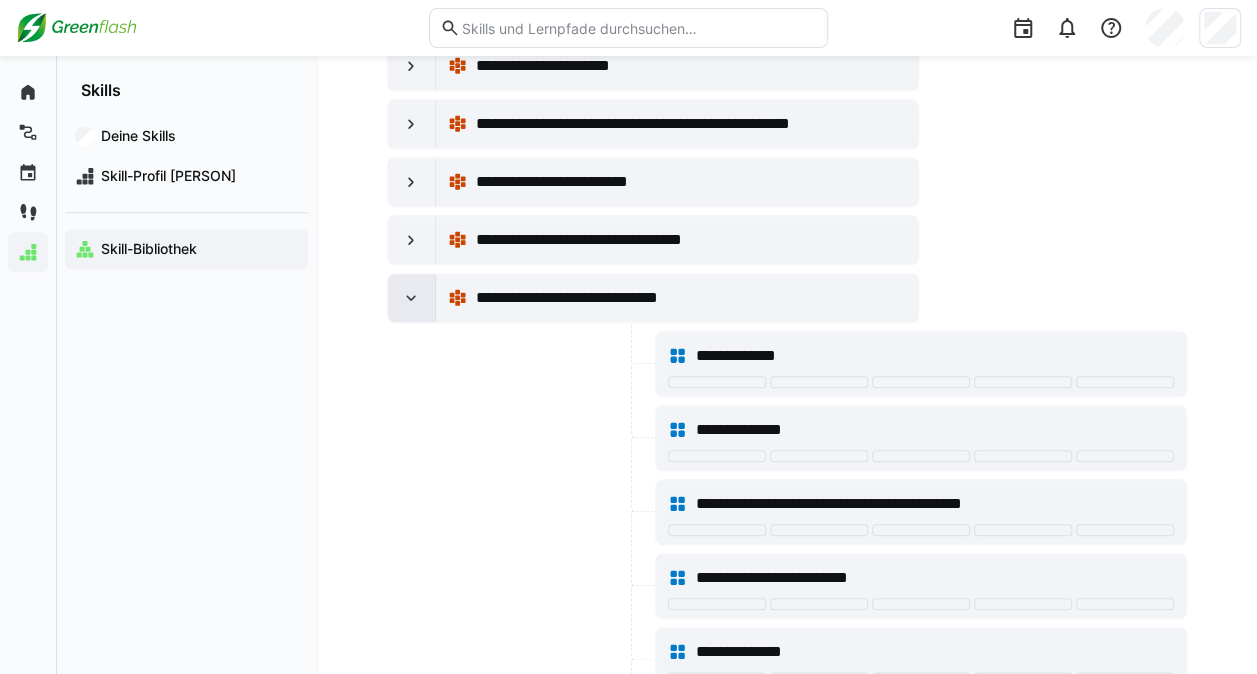 click 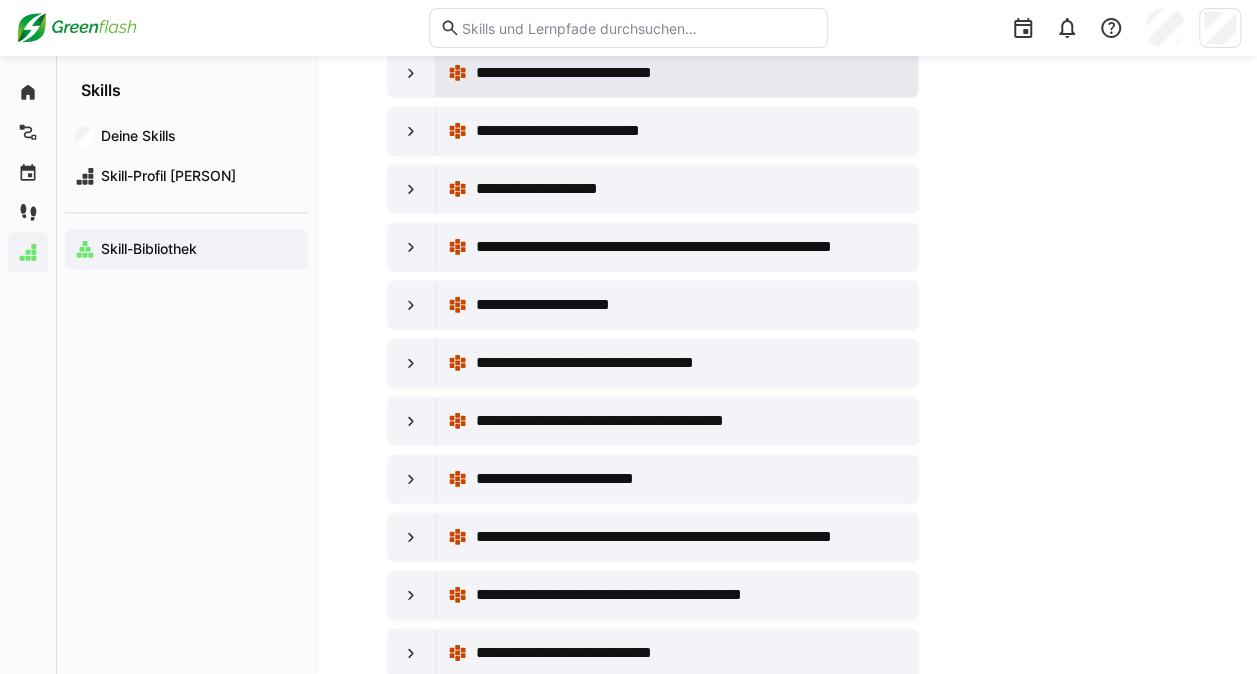 scroll, scrollTop: 1072, scrollLeft: 0, axis: vertical 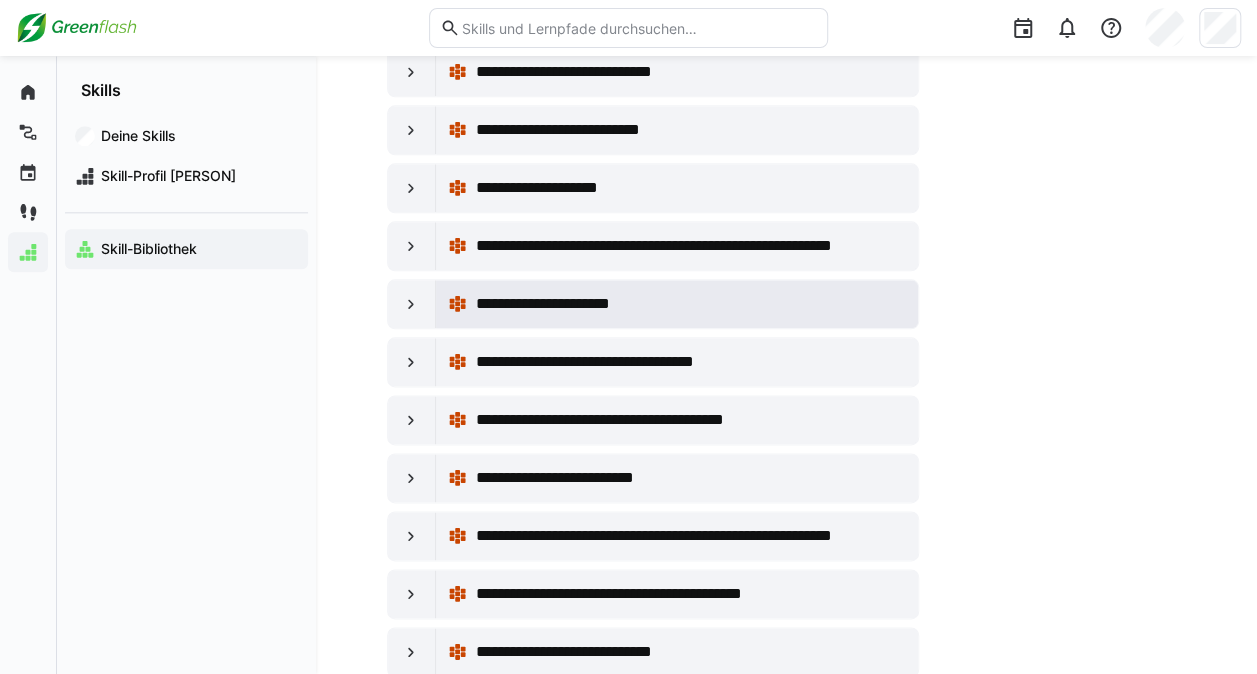 click on "**********" 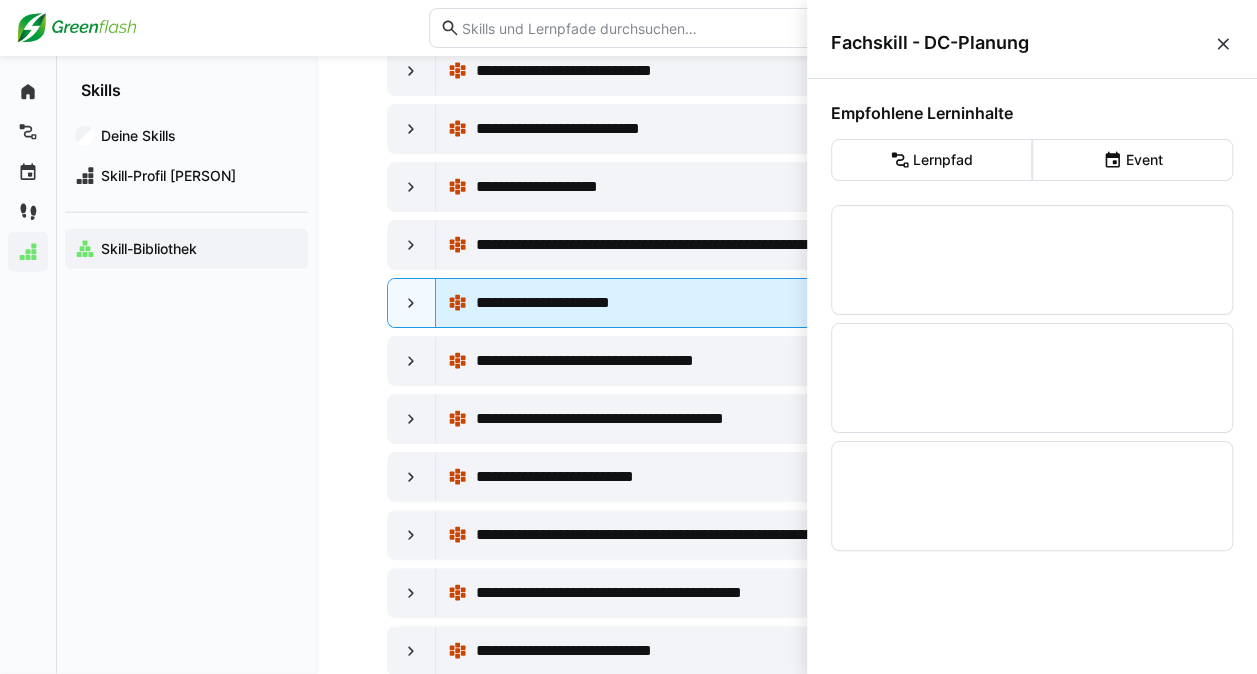 scroll, scrollTop: 0, scrollLeft: 0, axis: both 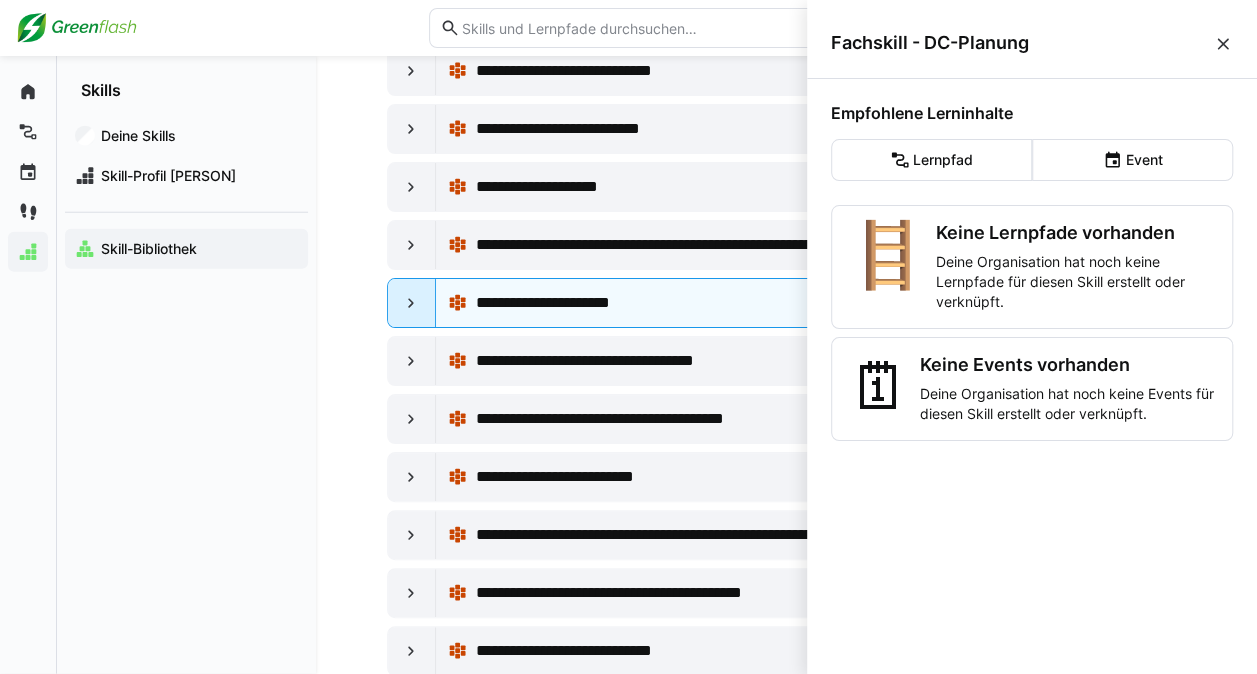 click 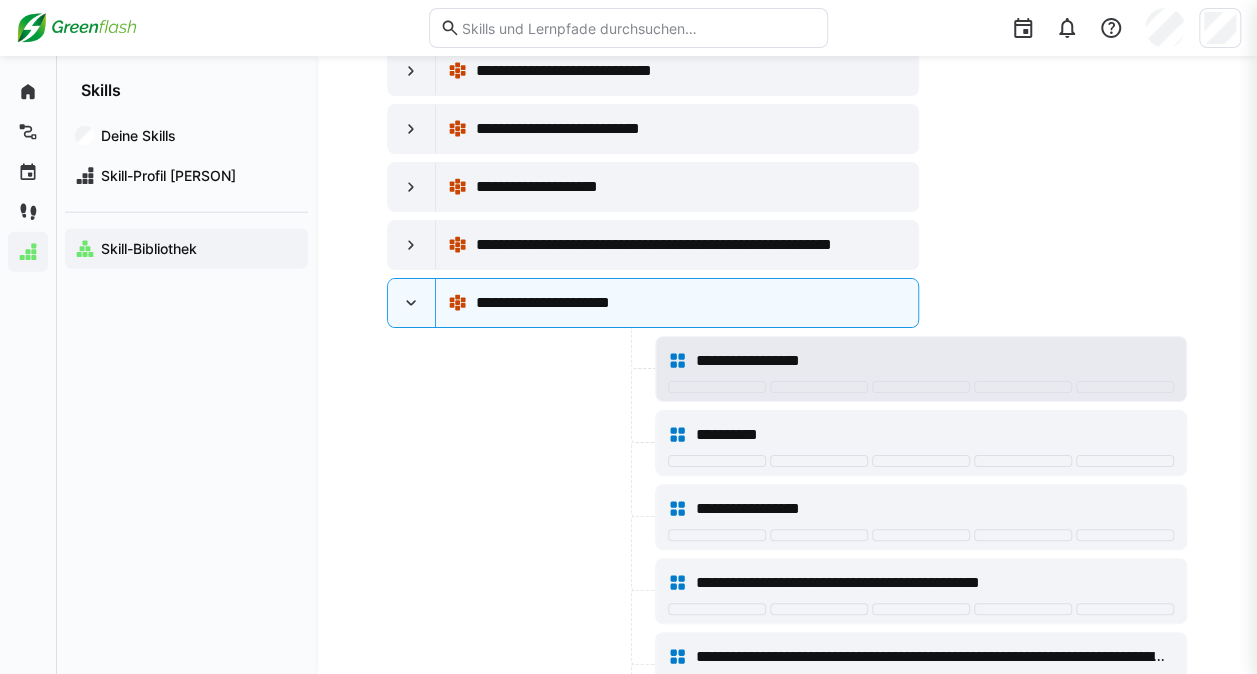 scroll, scrollTop: 1072, scrollLeft: 0, axis: vertical 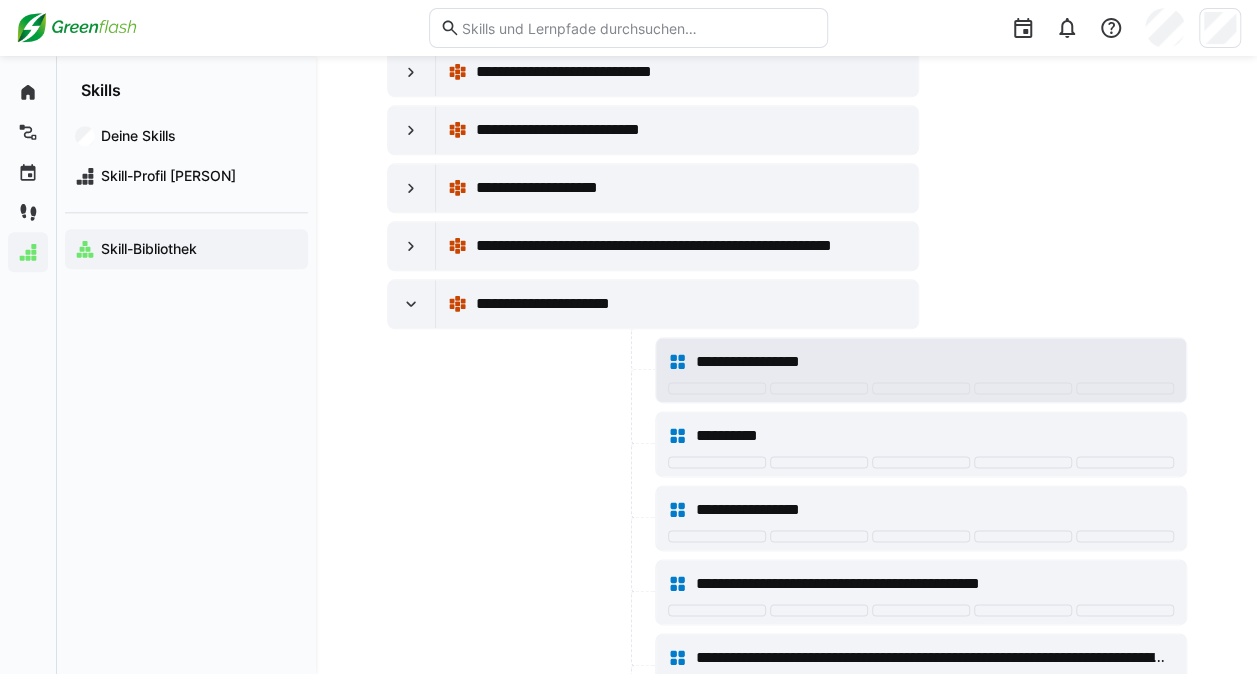 click on "**********" 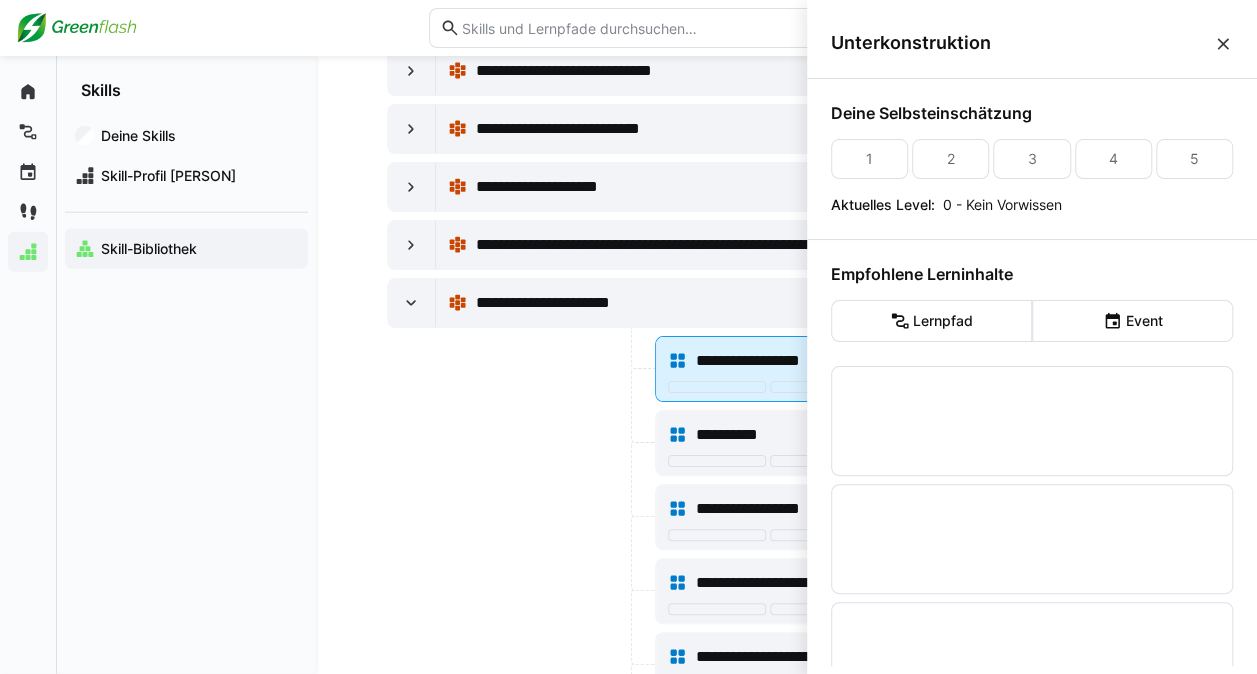 scroll, scrollTop: 0, scrollLeft: 0, axis: both 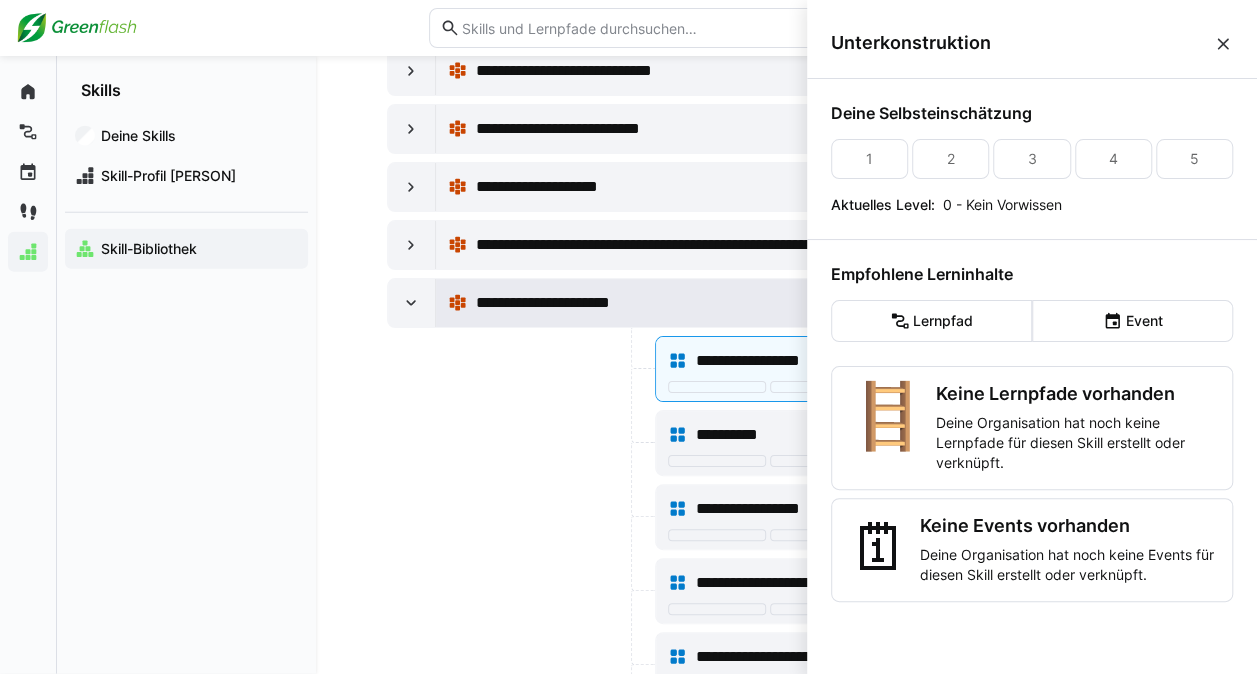 click on "**********" 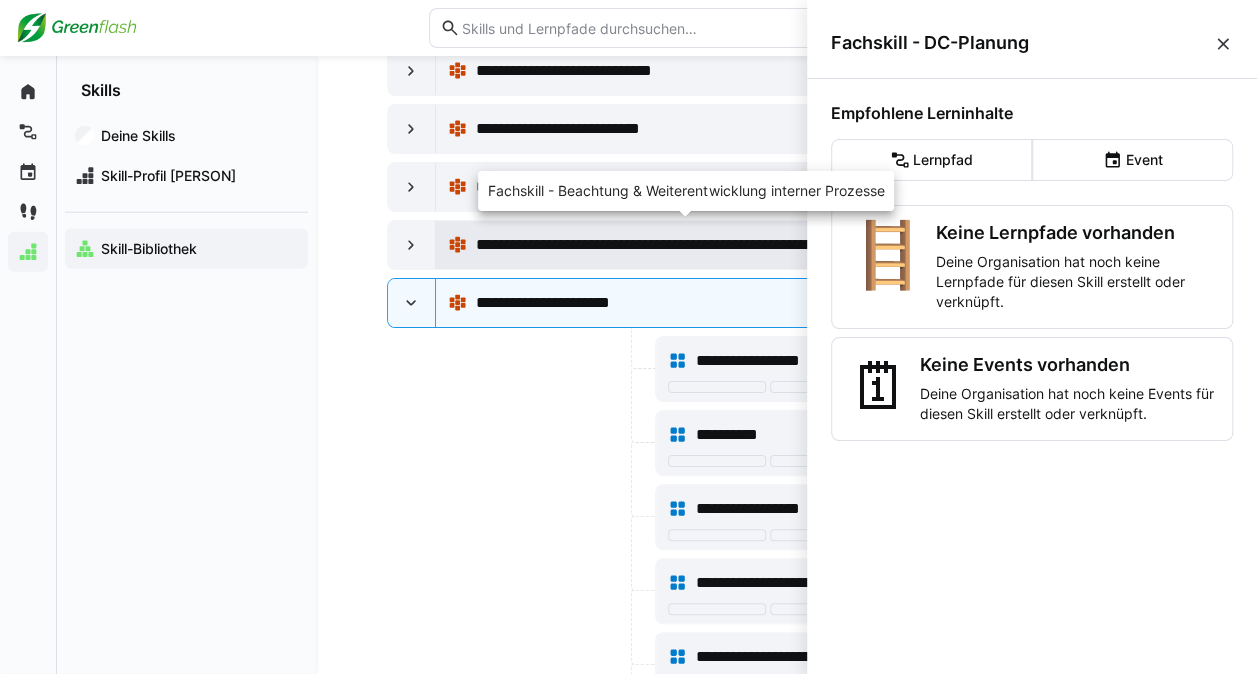 click on "**********" 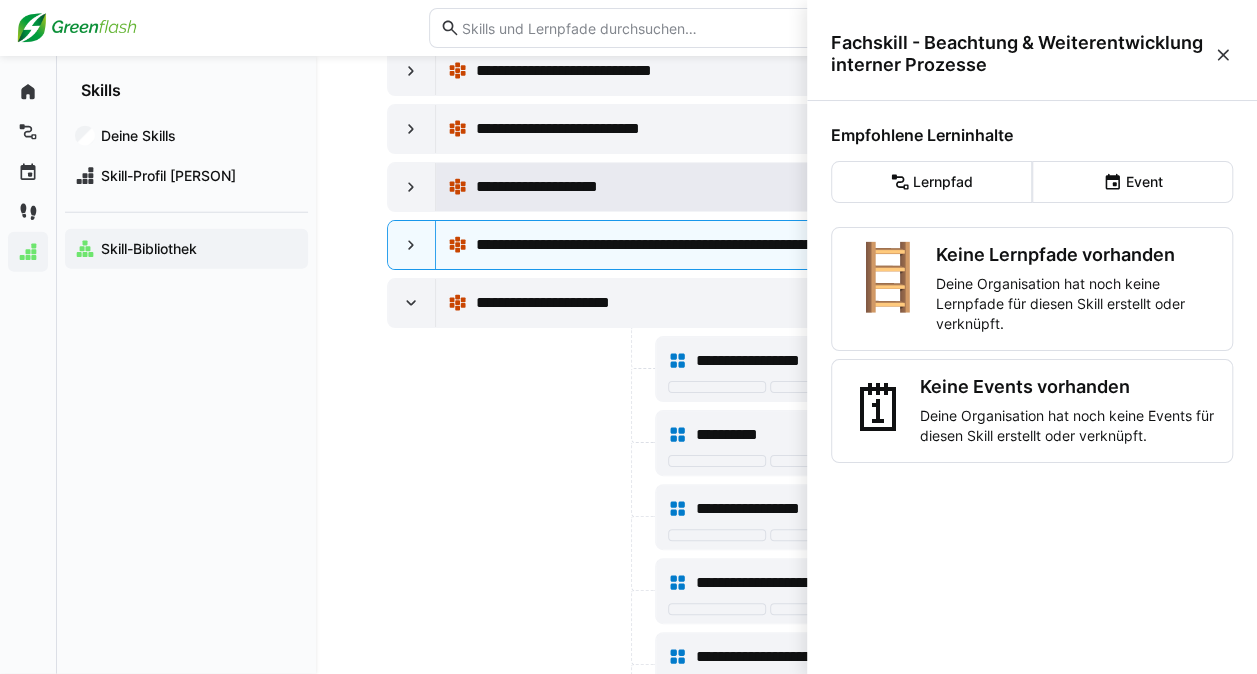 click on "**********" 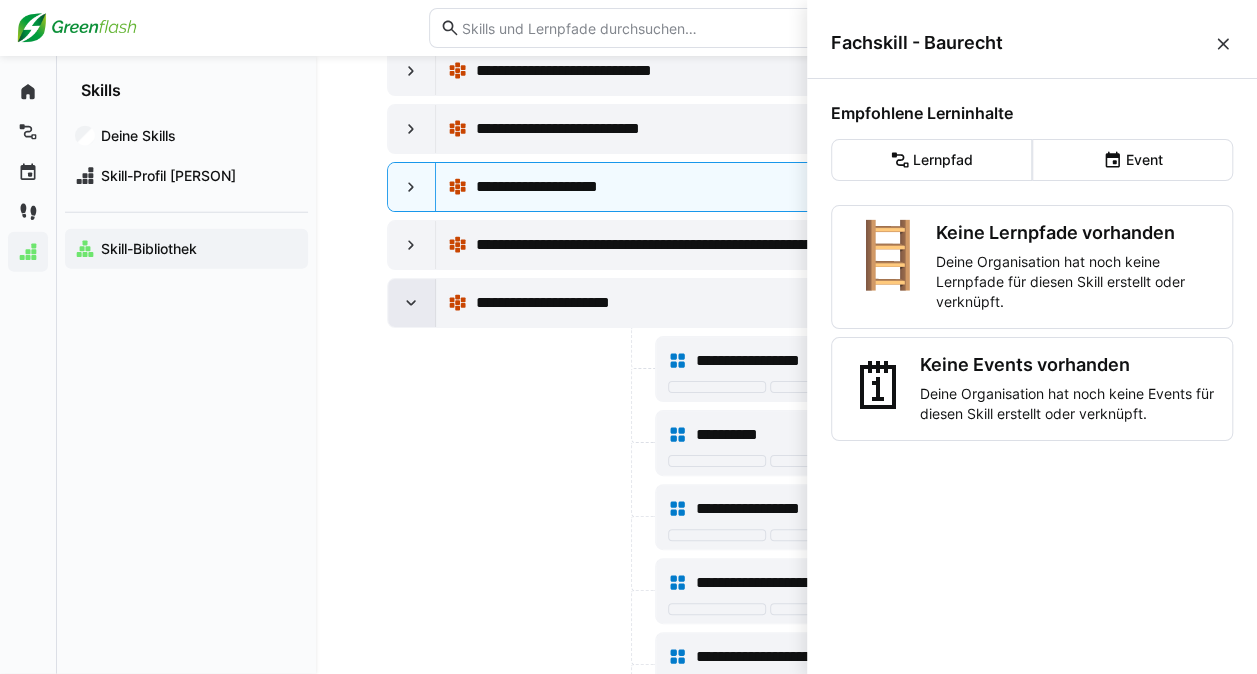 click 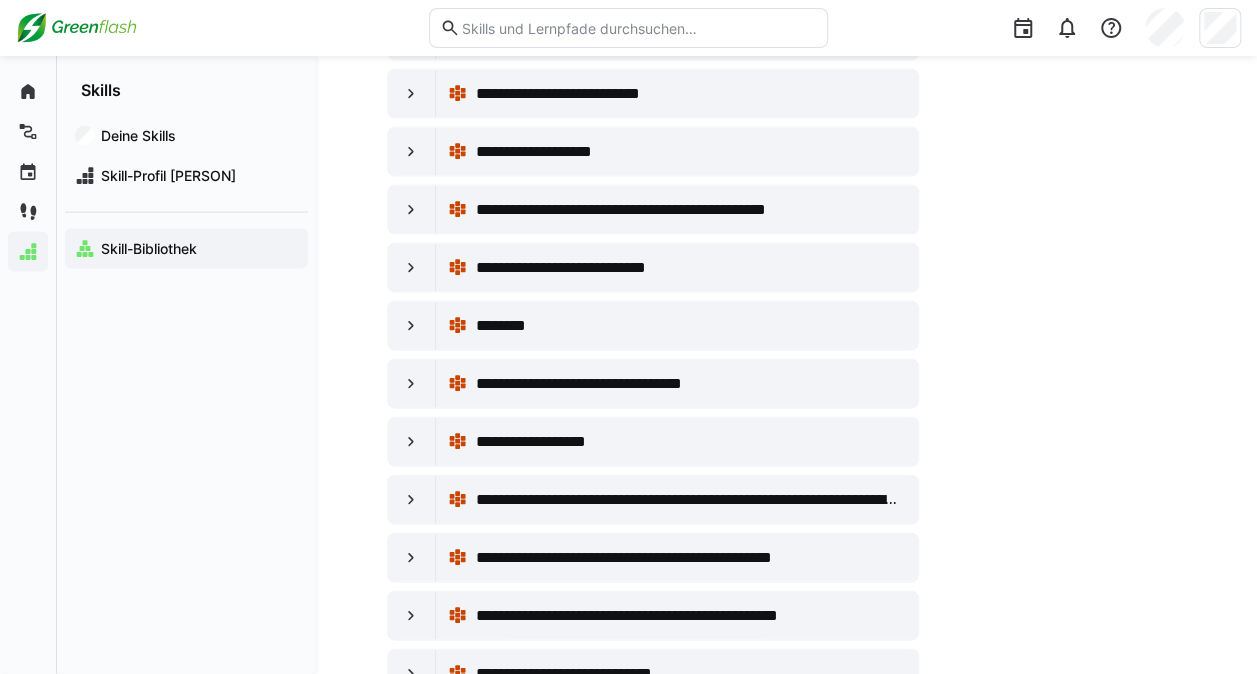 scroll, scrollTop: 2188, scrollLeft: 0, axis: vertical 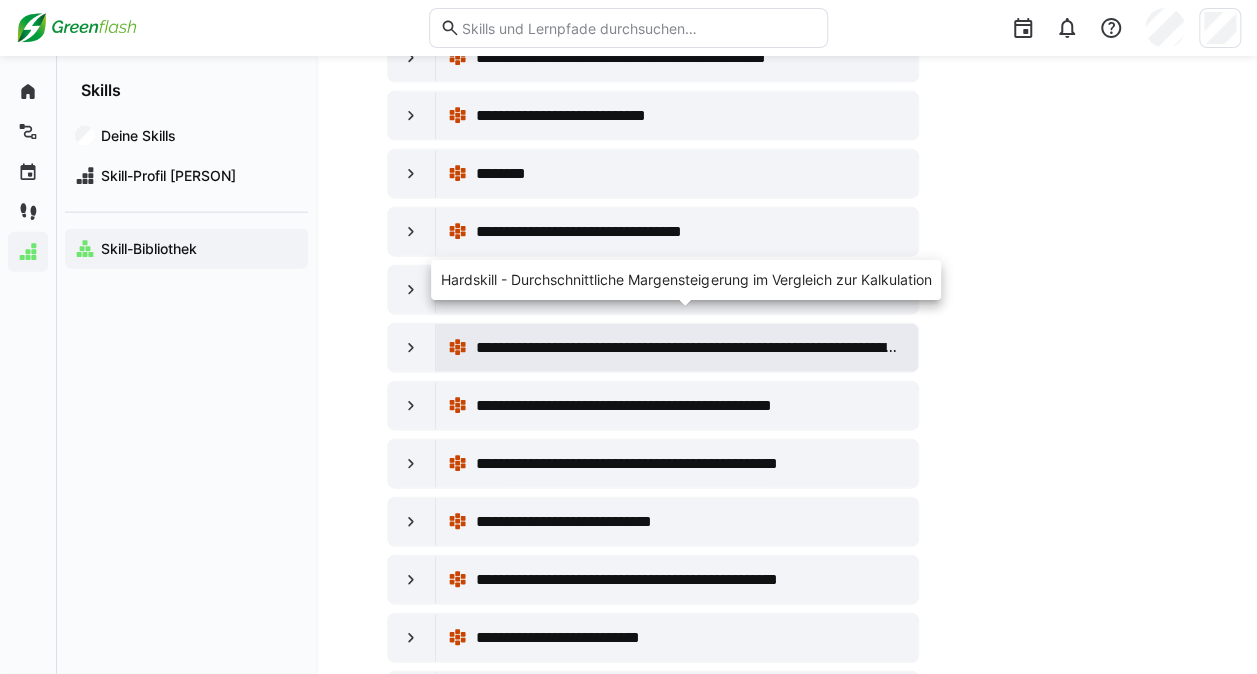 click on "**********" 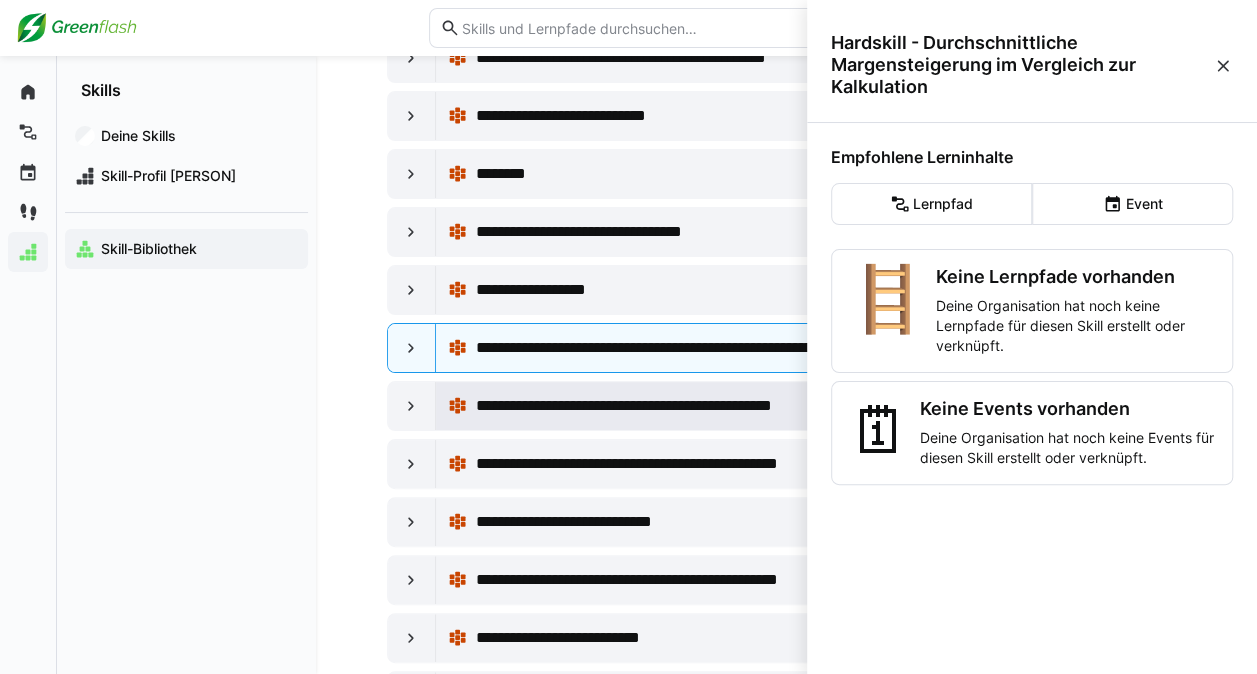 click on "**********" 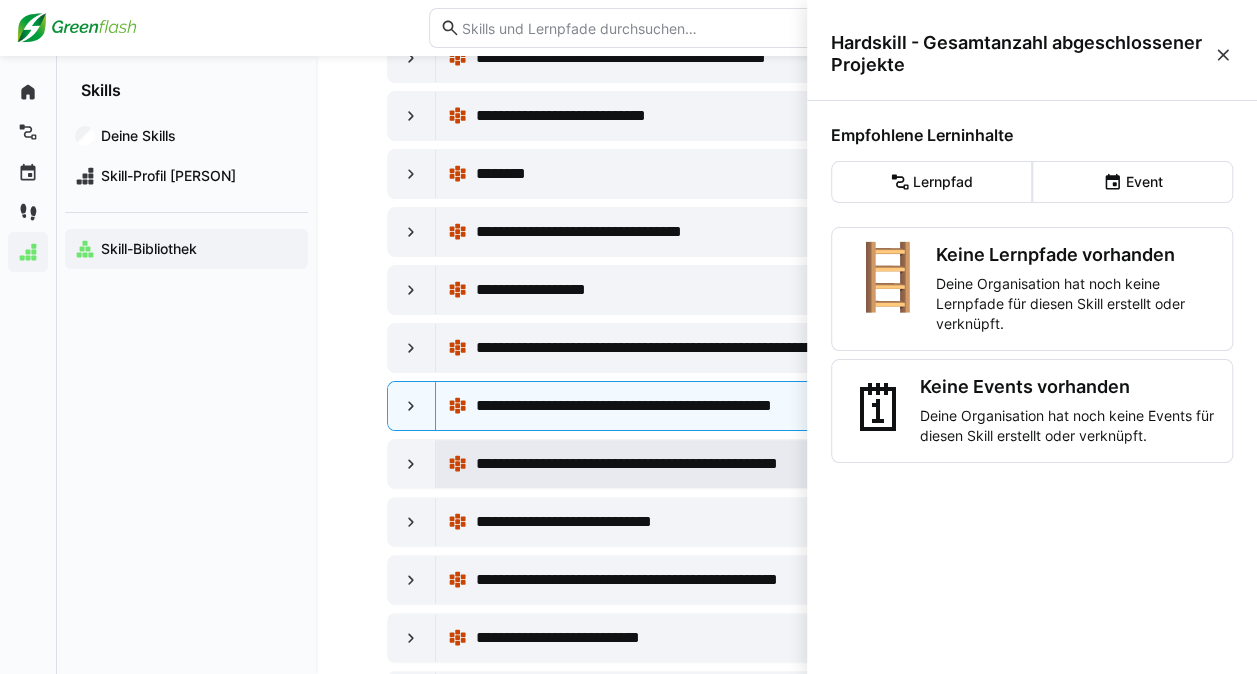 click on "**********" 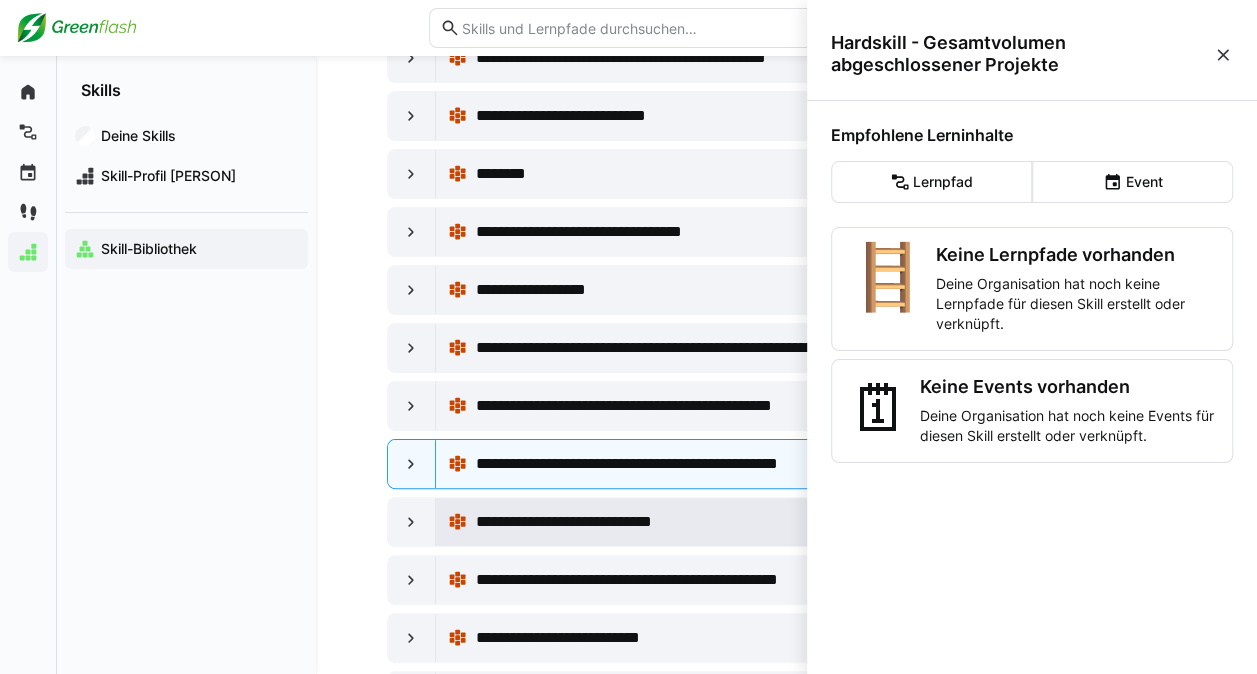 click on "**********" 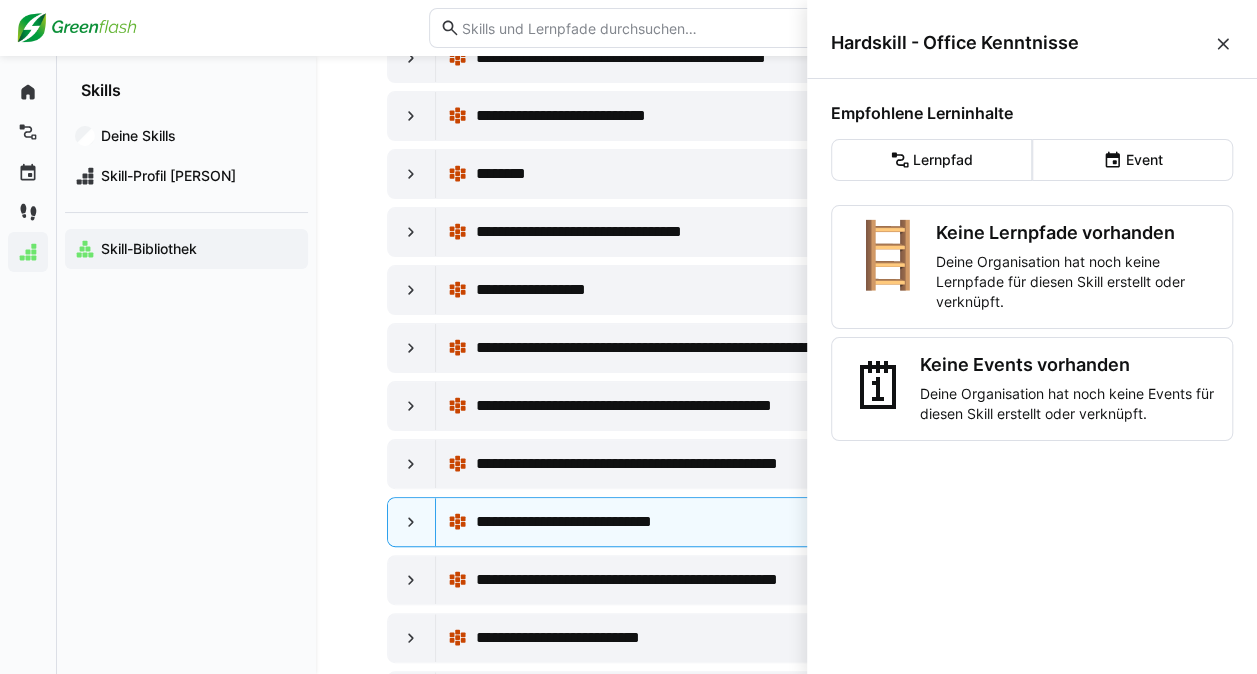 click on "**********" 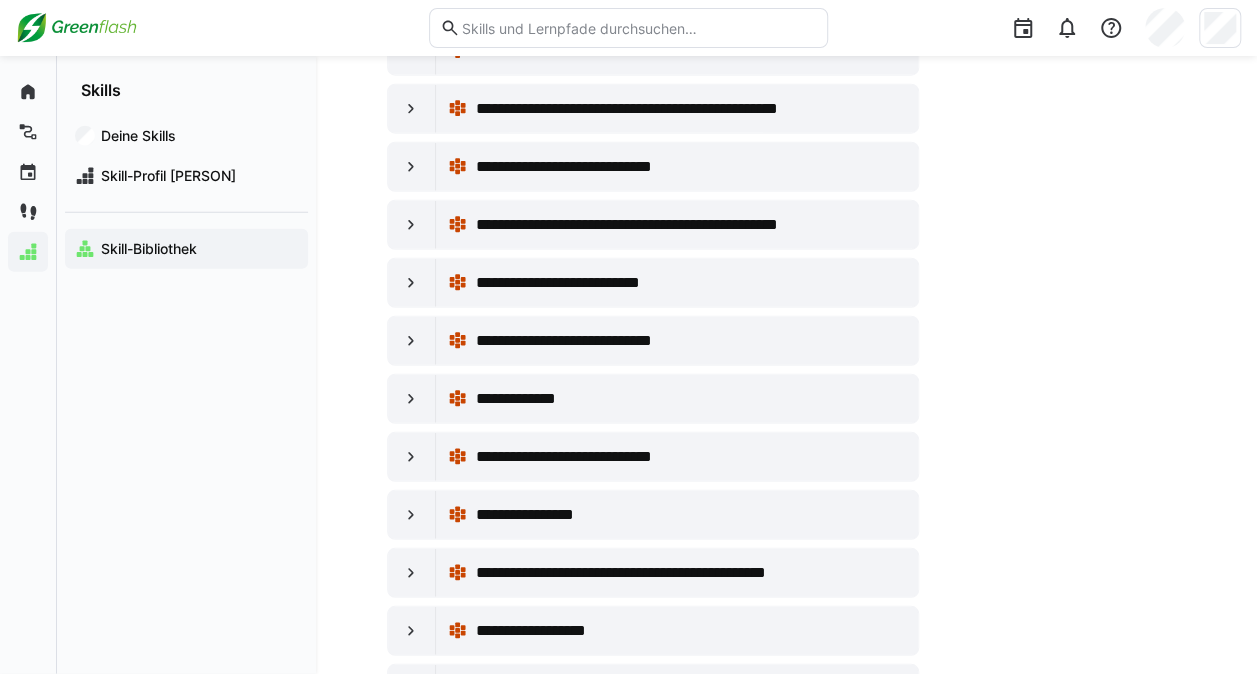scroll, scrollTop: 2544, scrollLeft: 0, axis: vertical 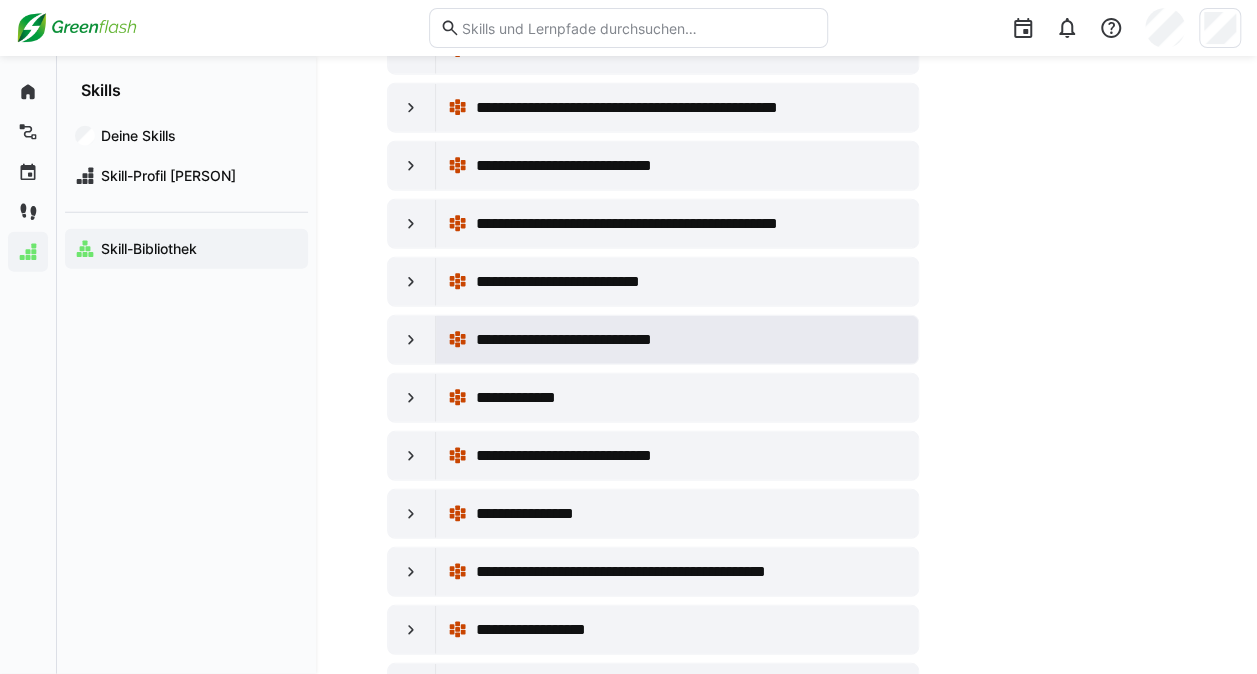 click on "**********" 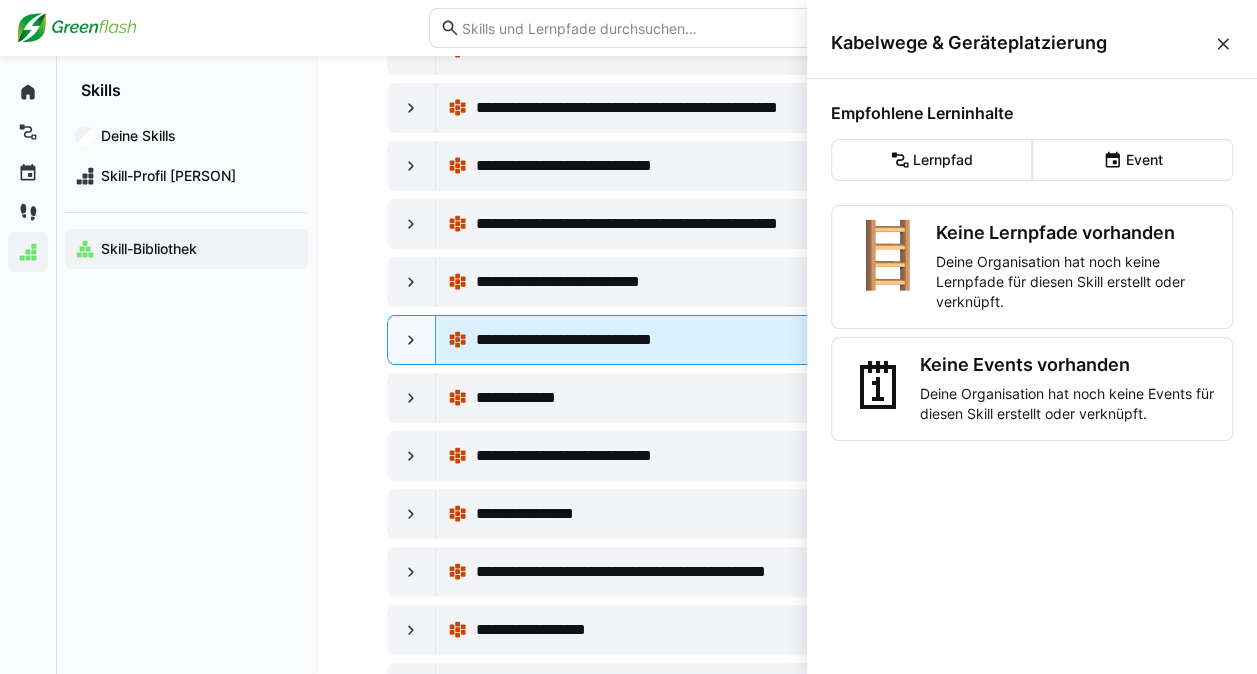 click on "**********" 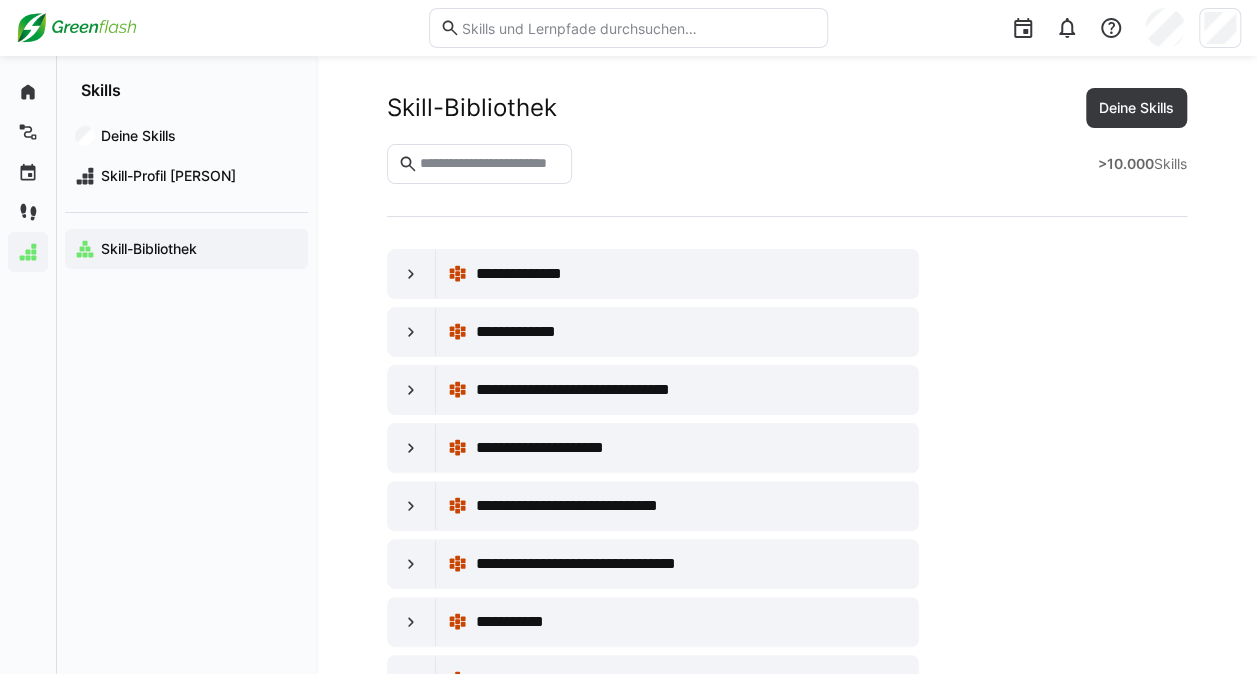 scroll, scrollTop: 2544, scrollLeft: 0, axis: vertical 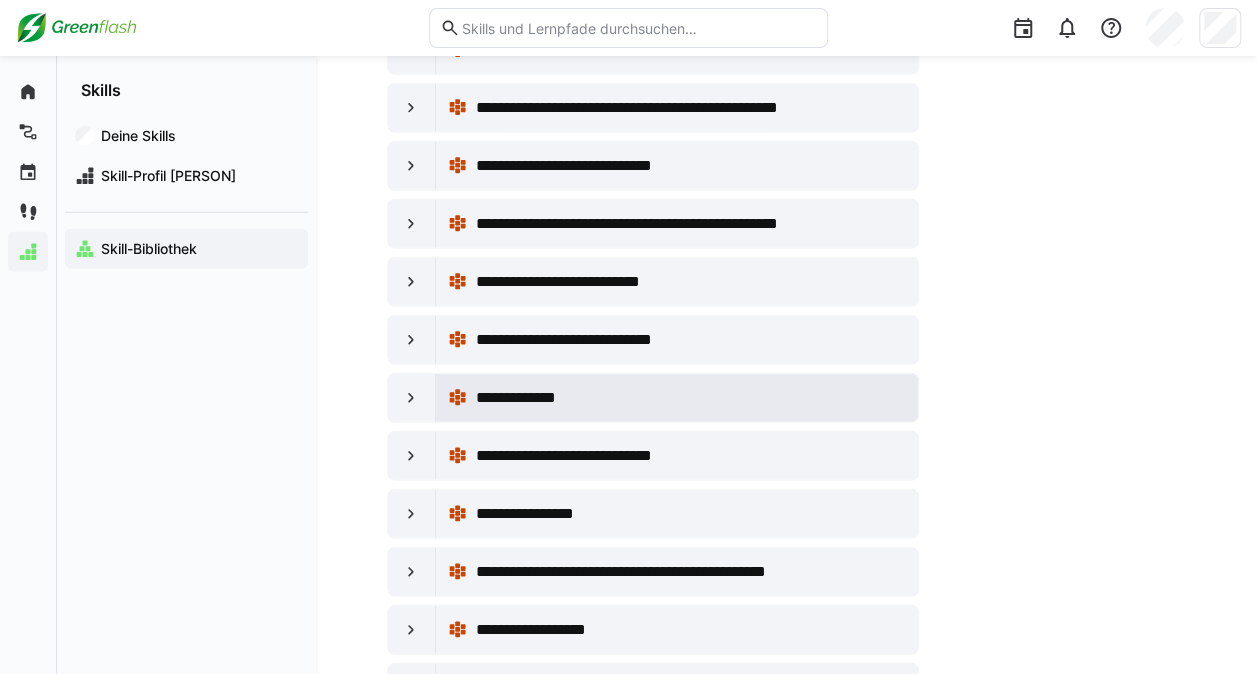 click on "**********" 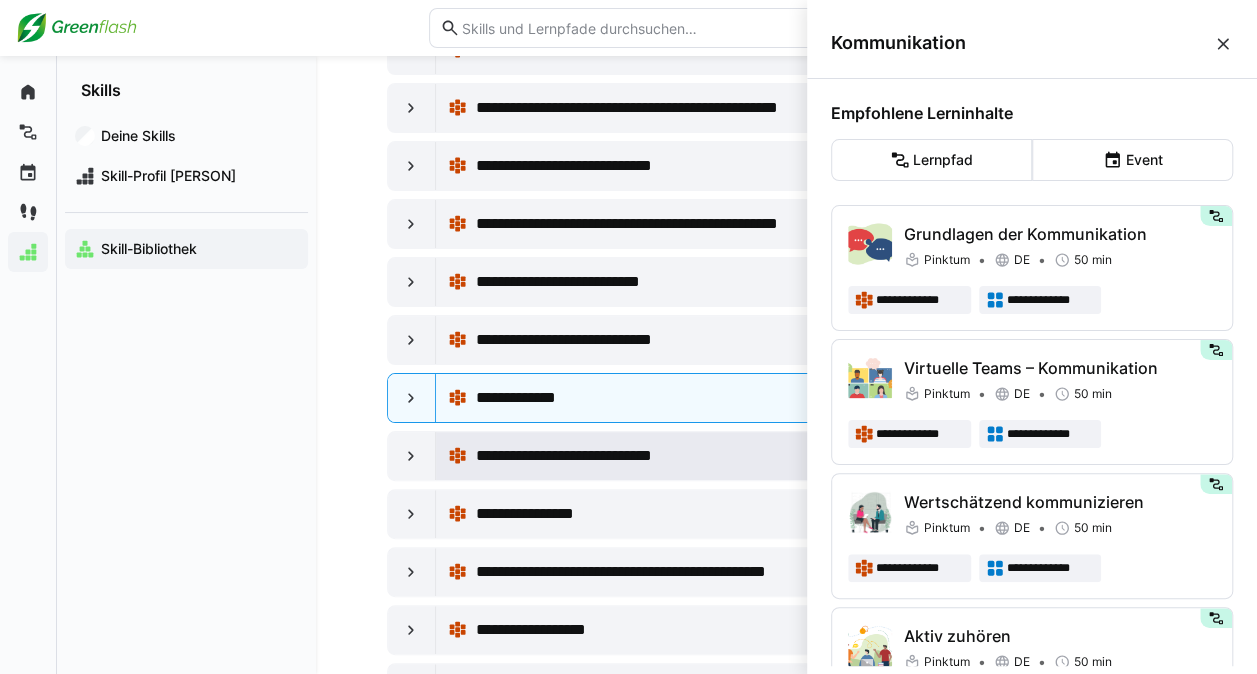 click on "**********" 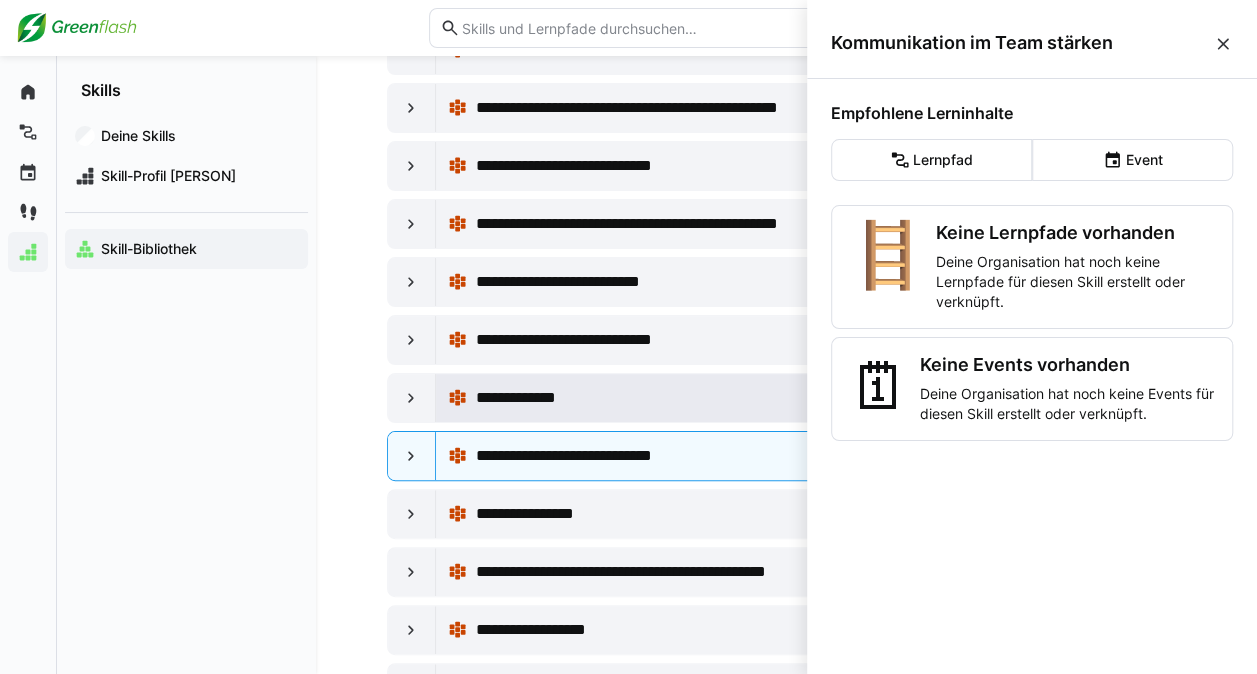 click on "**********" 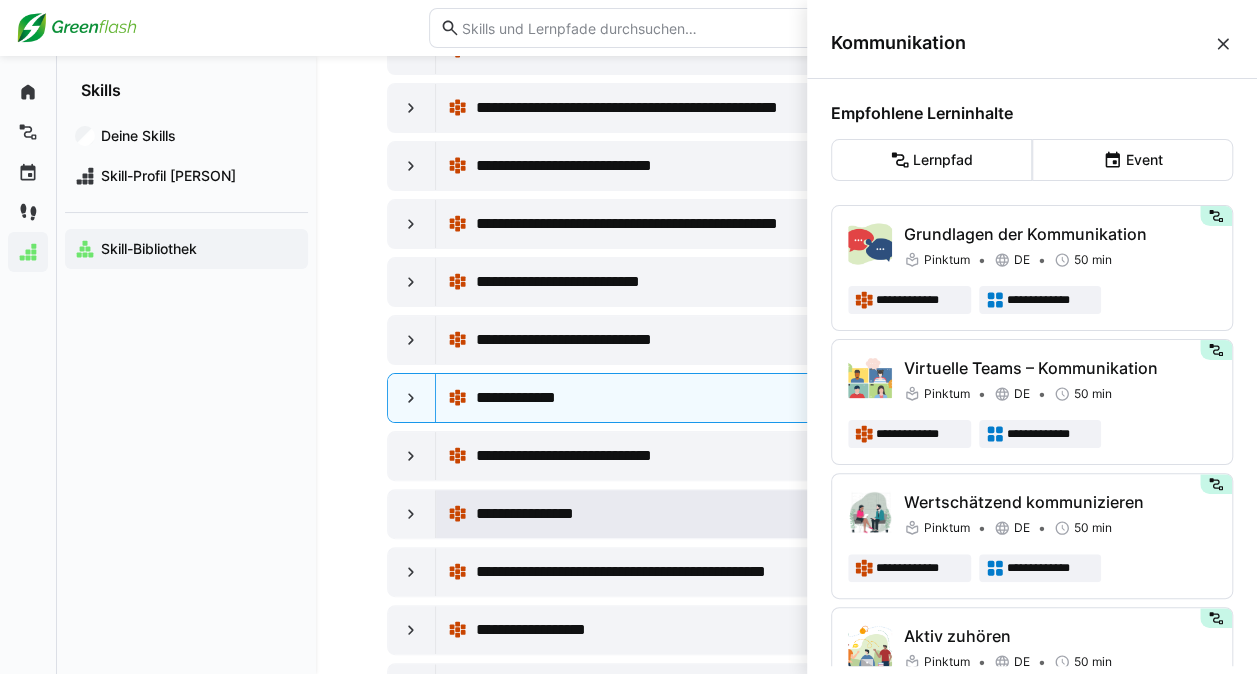 click on "**********" 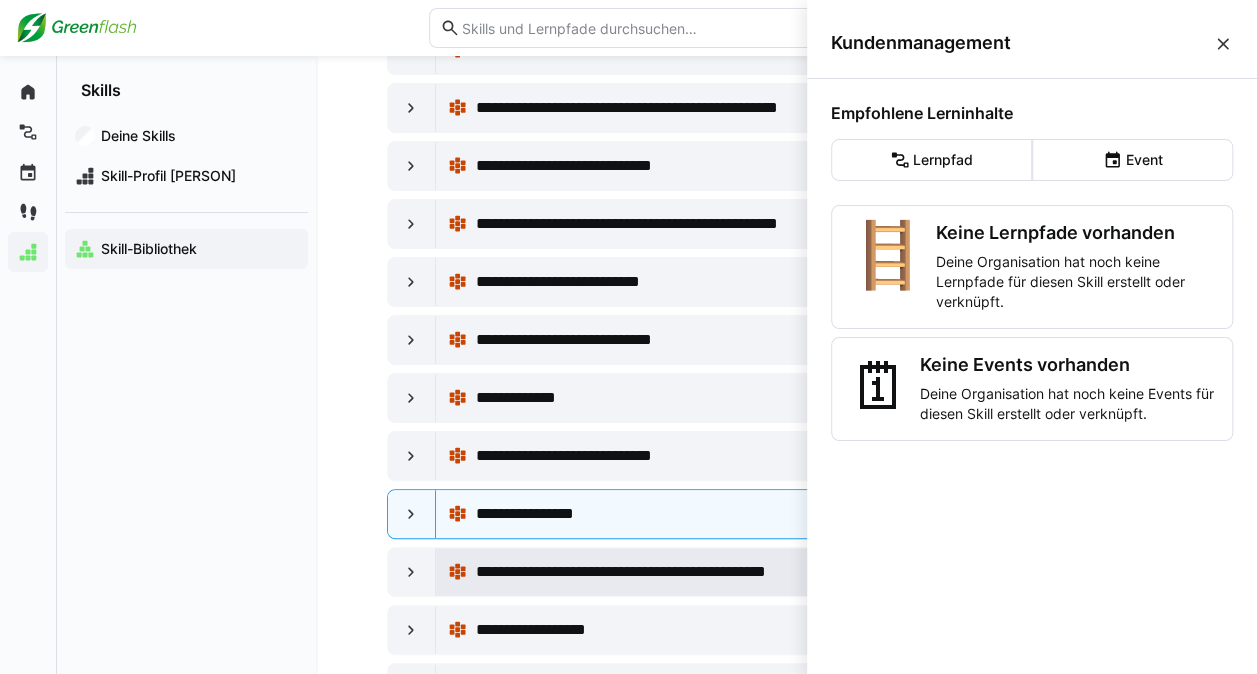 click on "**********" 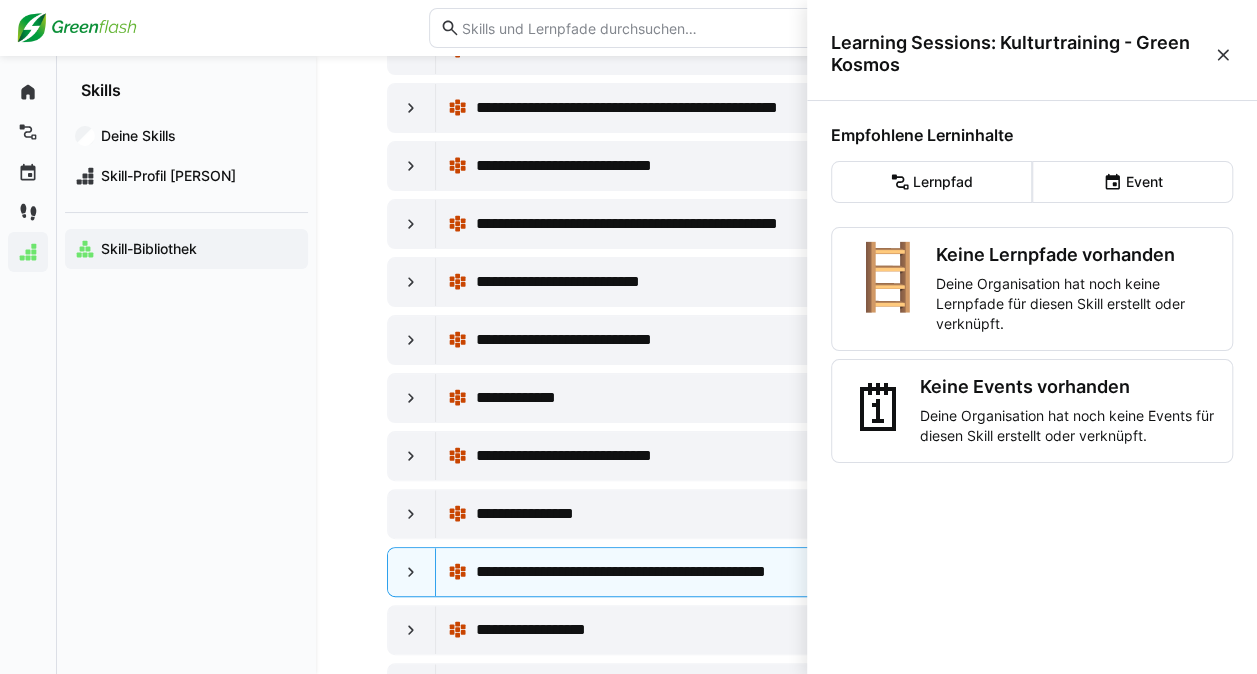 click on "**********" 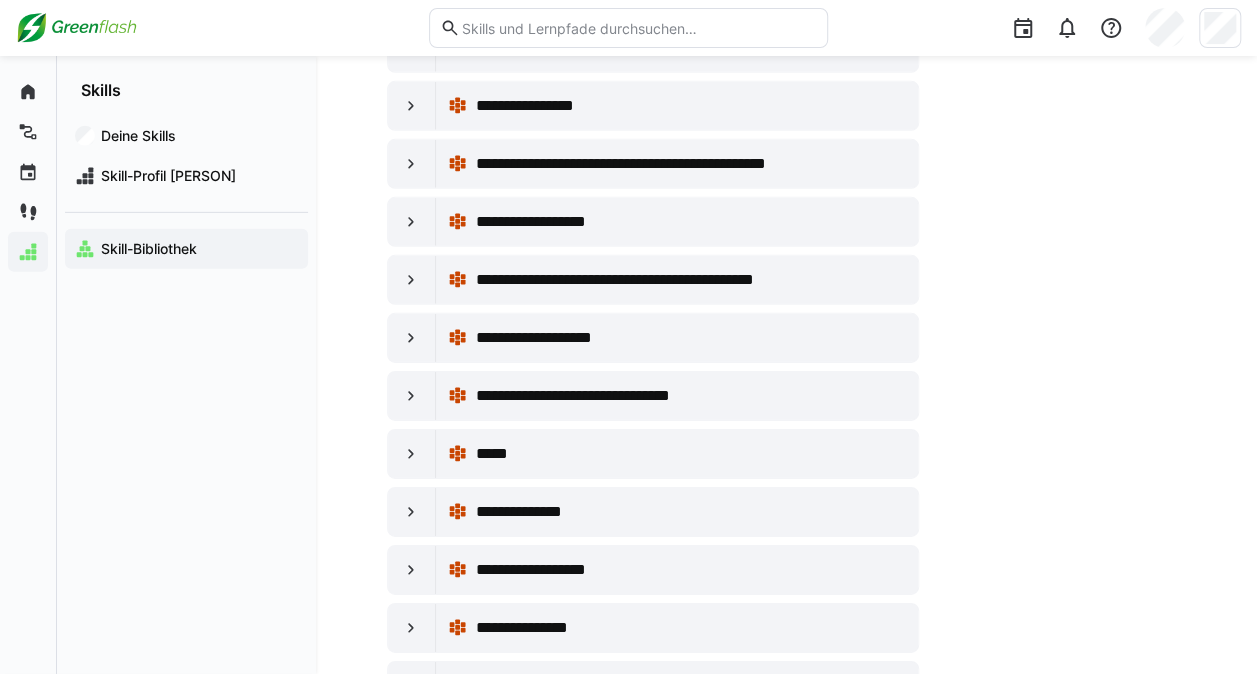 scroll, scrollTop: 2954, scrollLeft: 0, axis: vertical 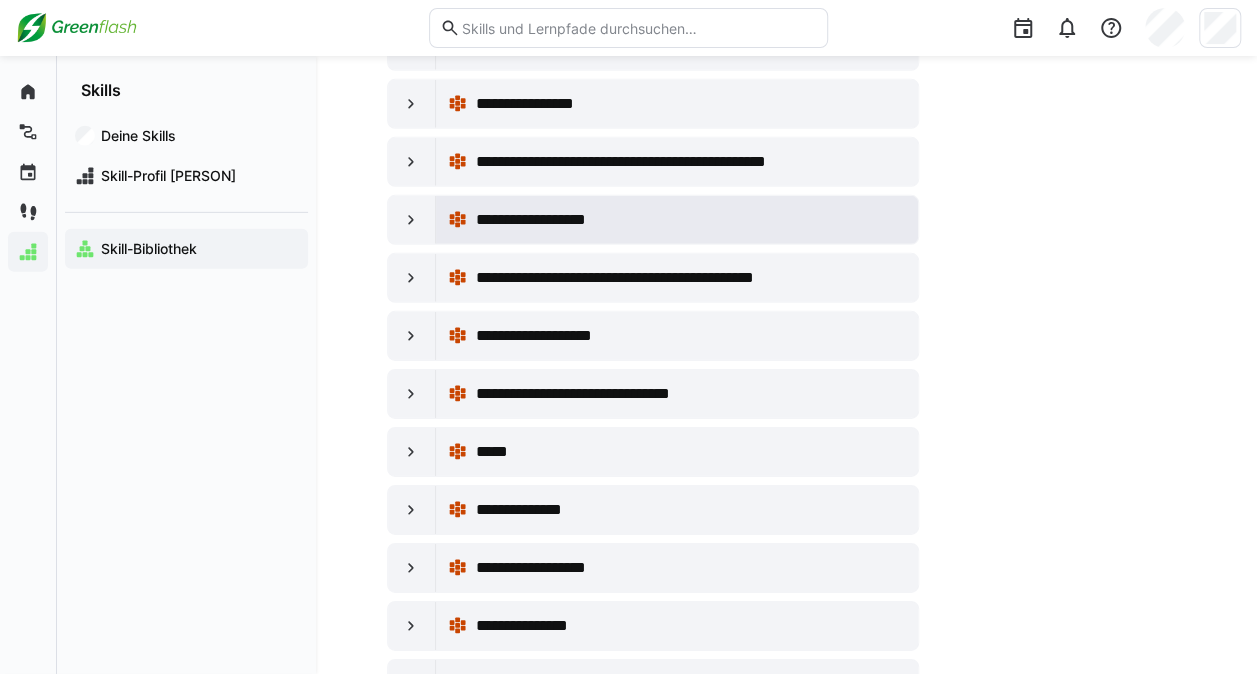 click on "**********" 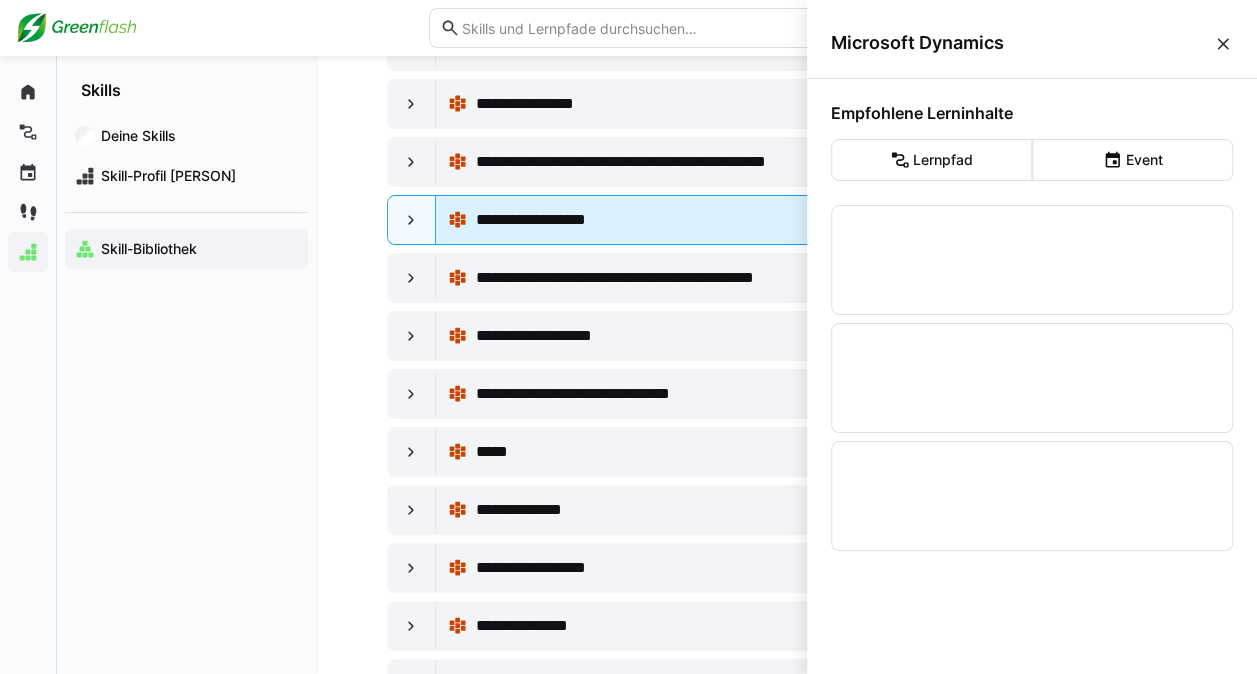 scroll, scrollTop: 0, scrollLeft: 0, axis: both 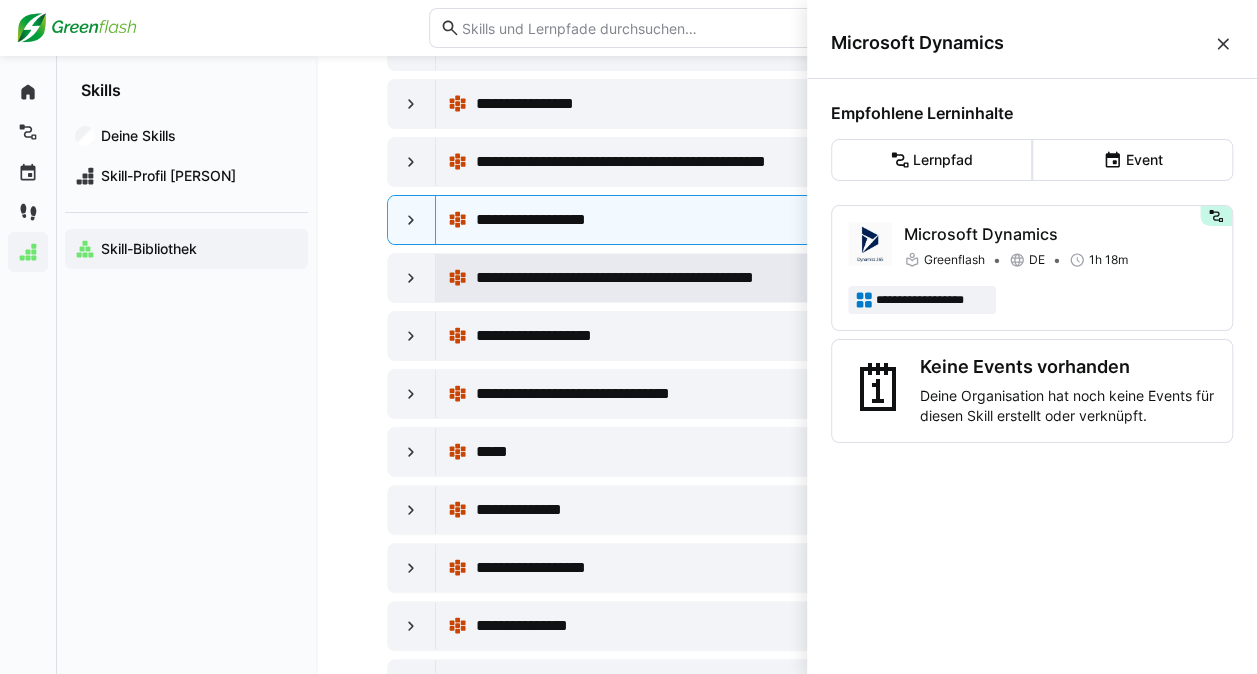 click on "**********" 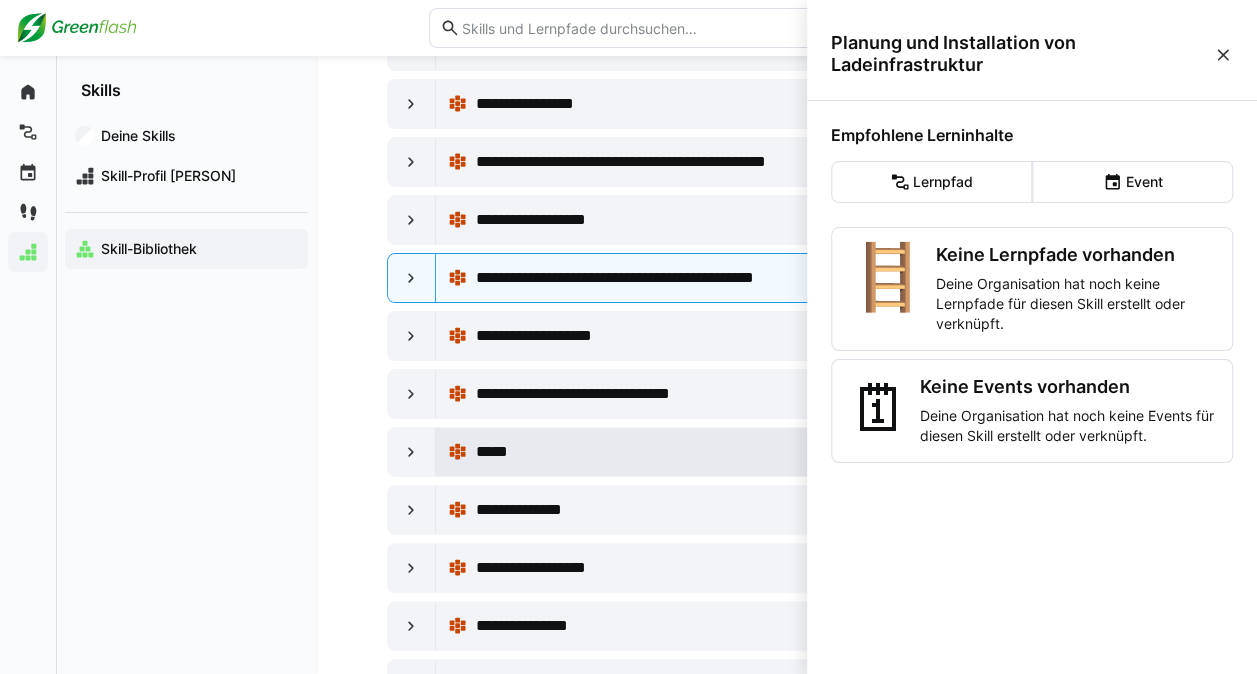 click on "*****" 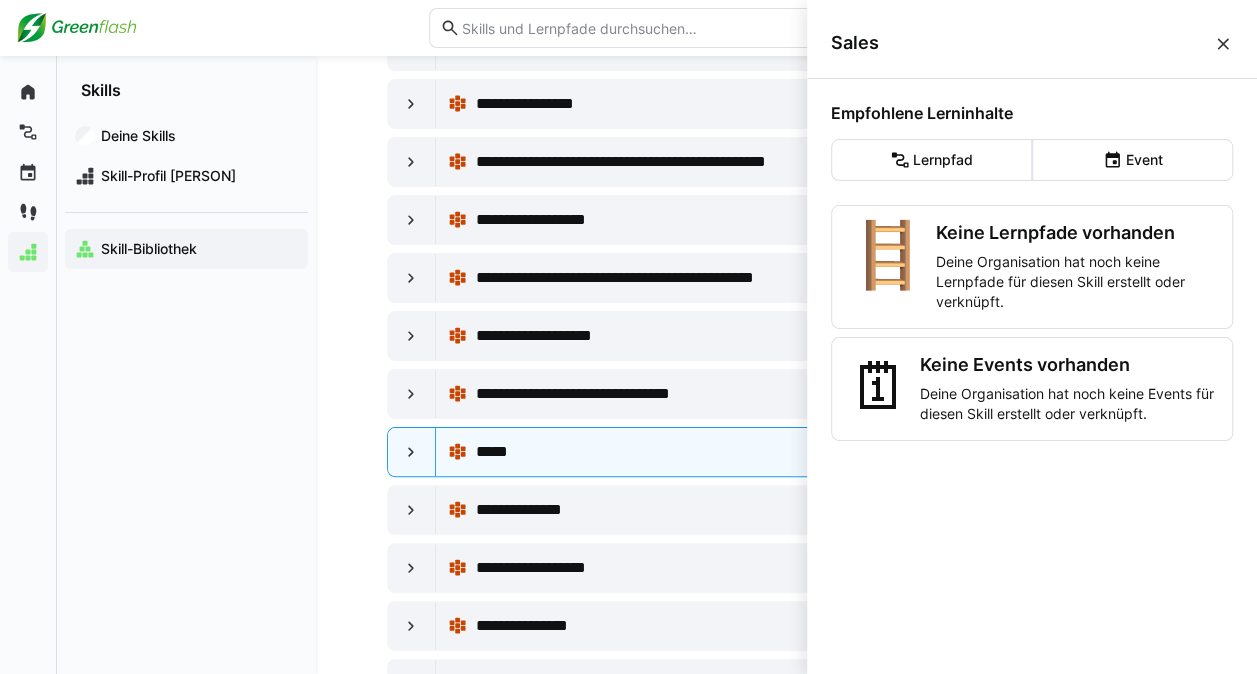 click on "**********" 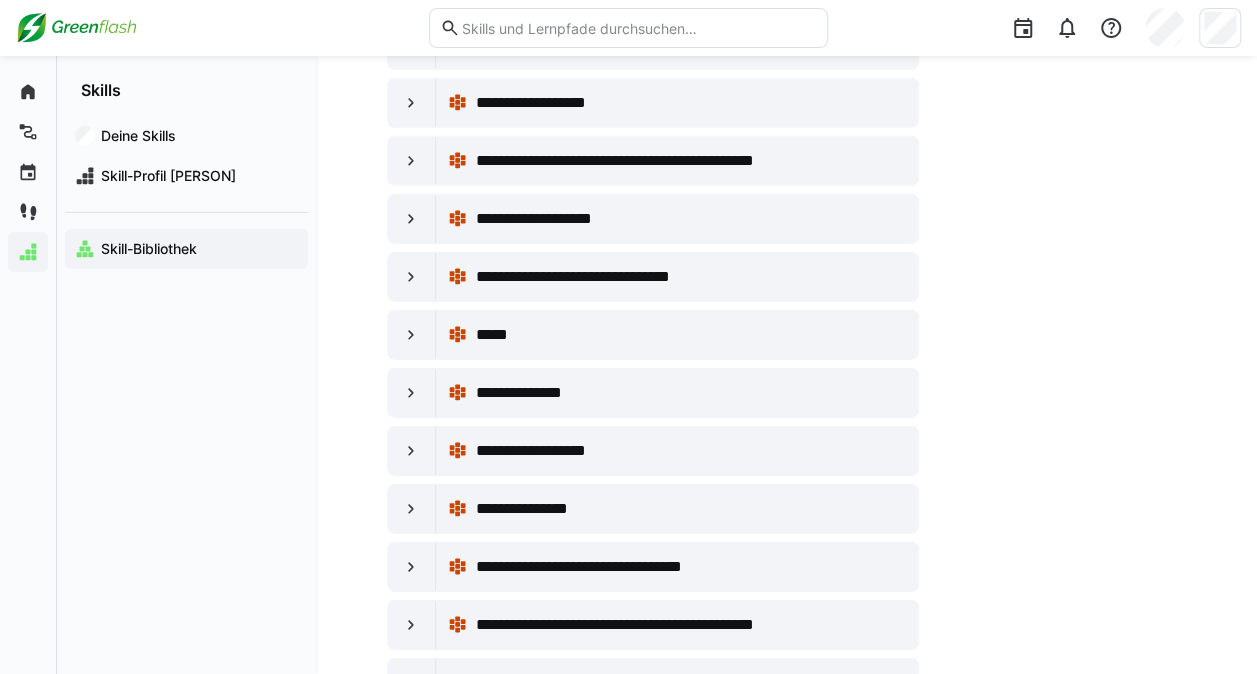scroll, scrollTop: 3072, scrollLeft: 0, axis: vertical 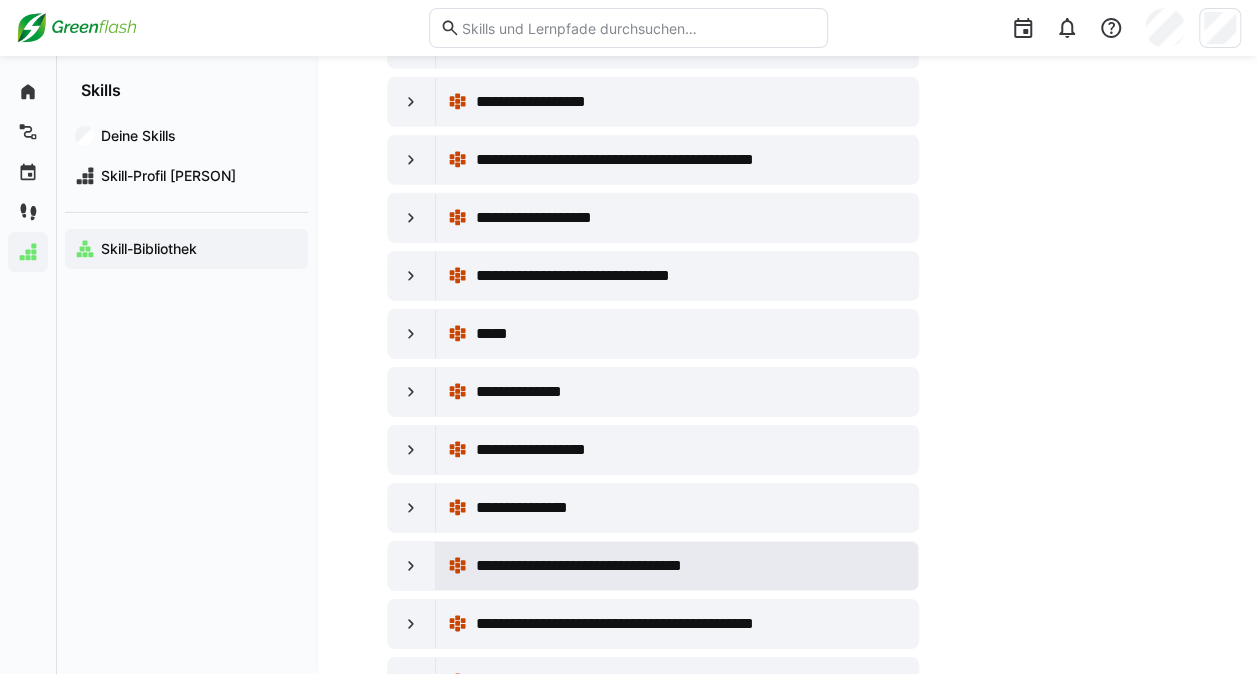 click on "**********" 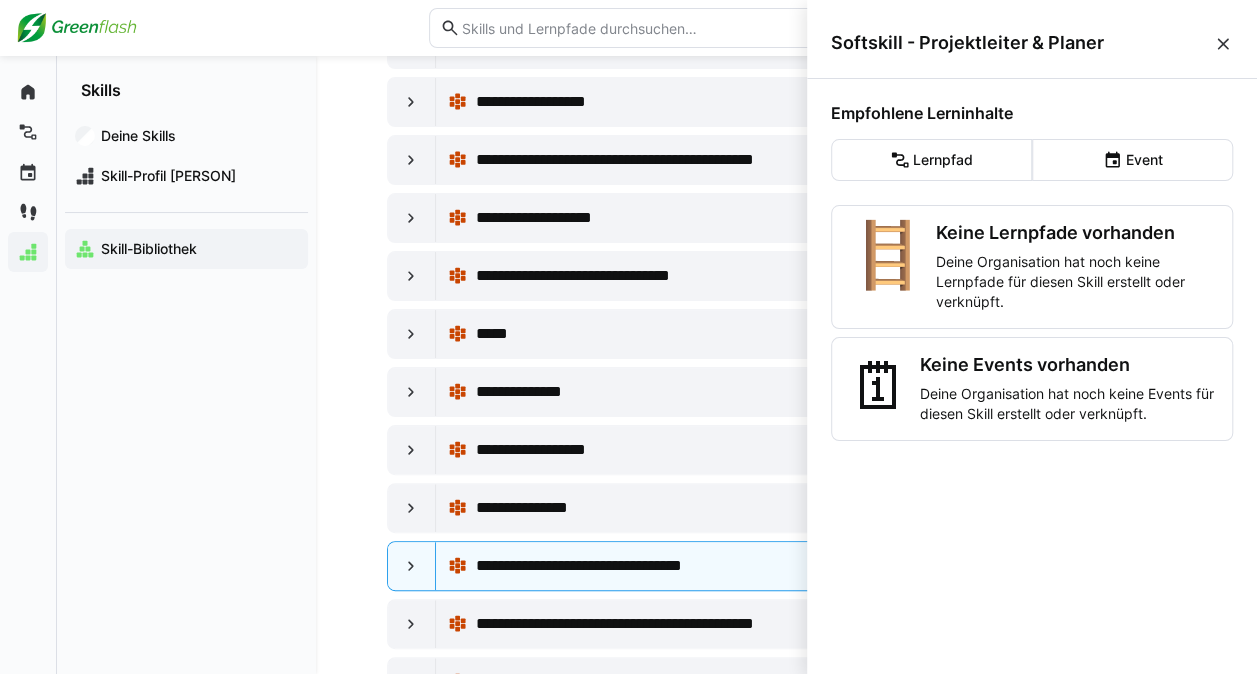 click on "**********" 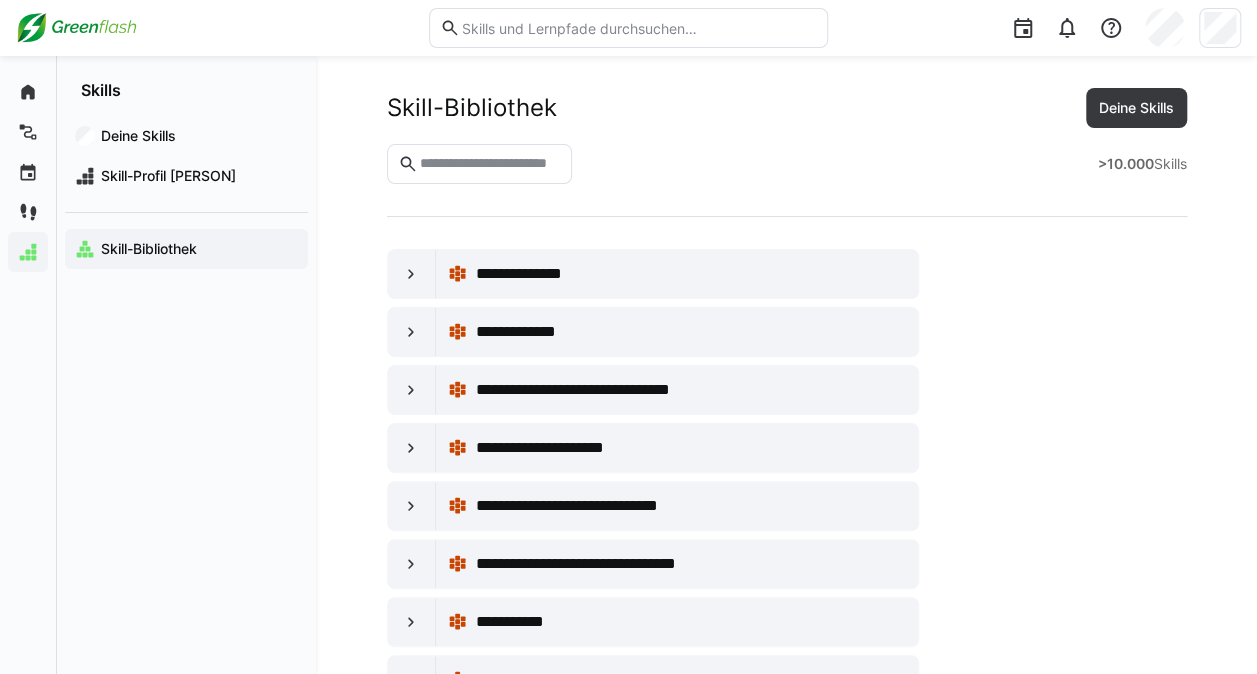 scroll, scrollTop: 3072, scrollLeft: 0, axis: vertical 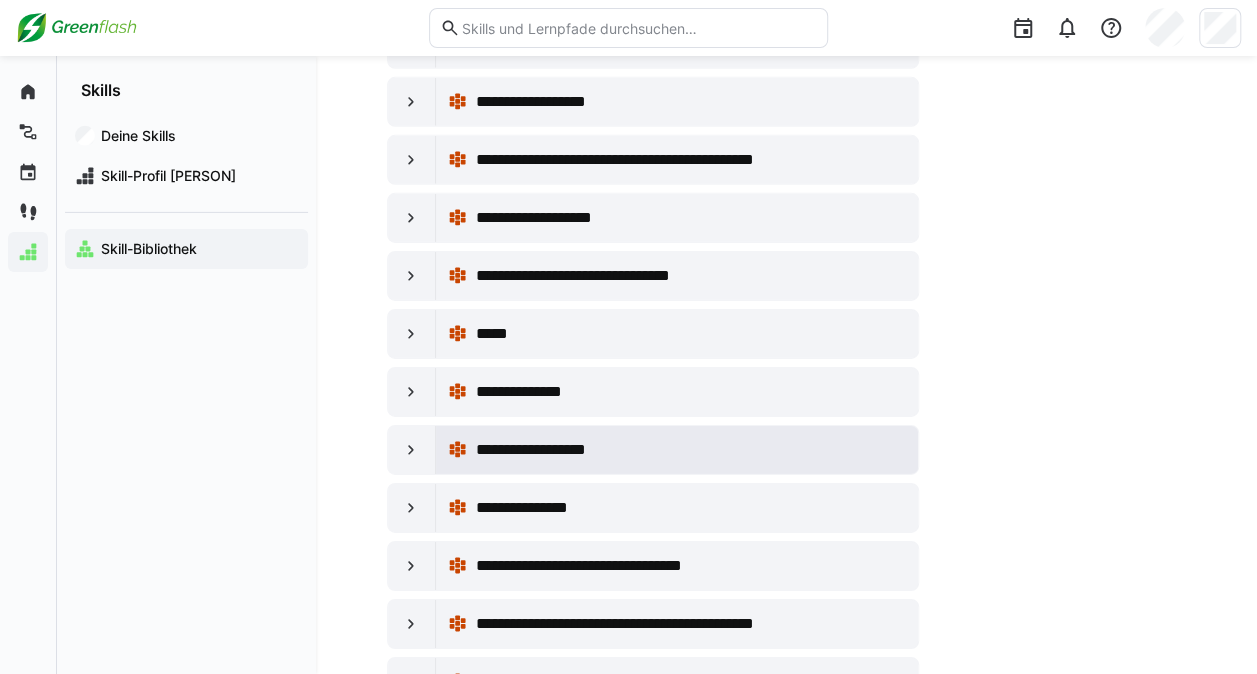 click on "**********" 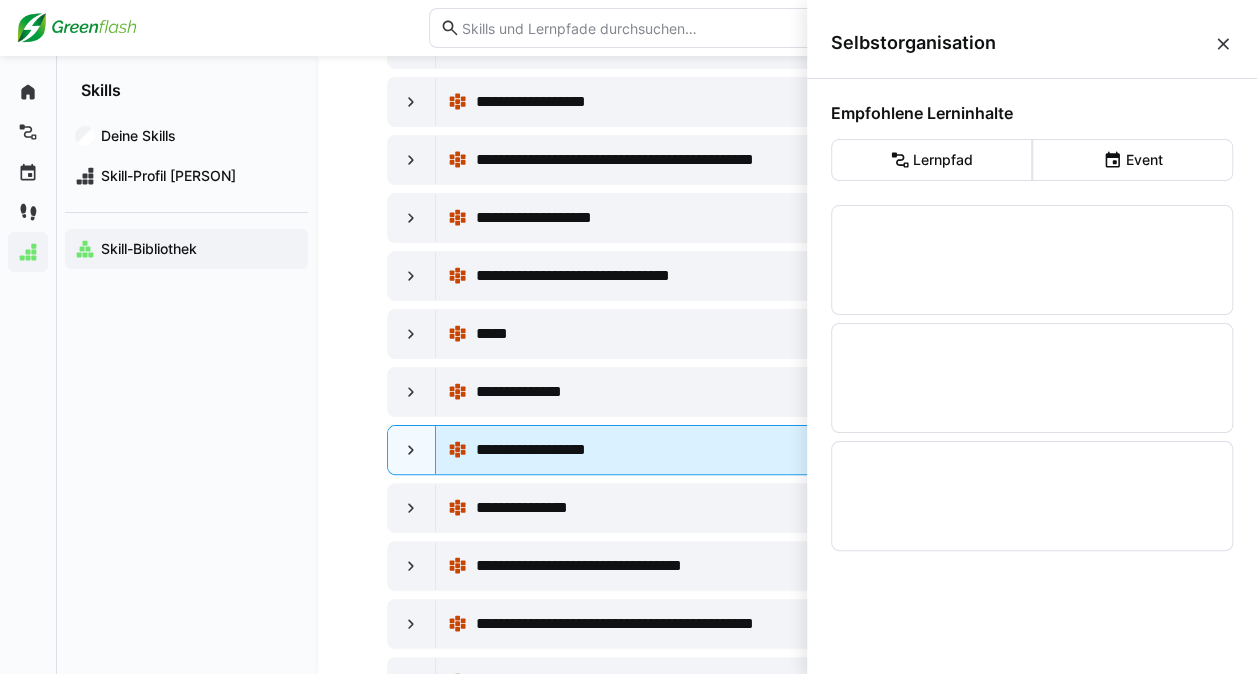 scroll, scrollTop: 0, scrollLeft: 0, axis: both 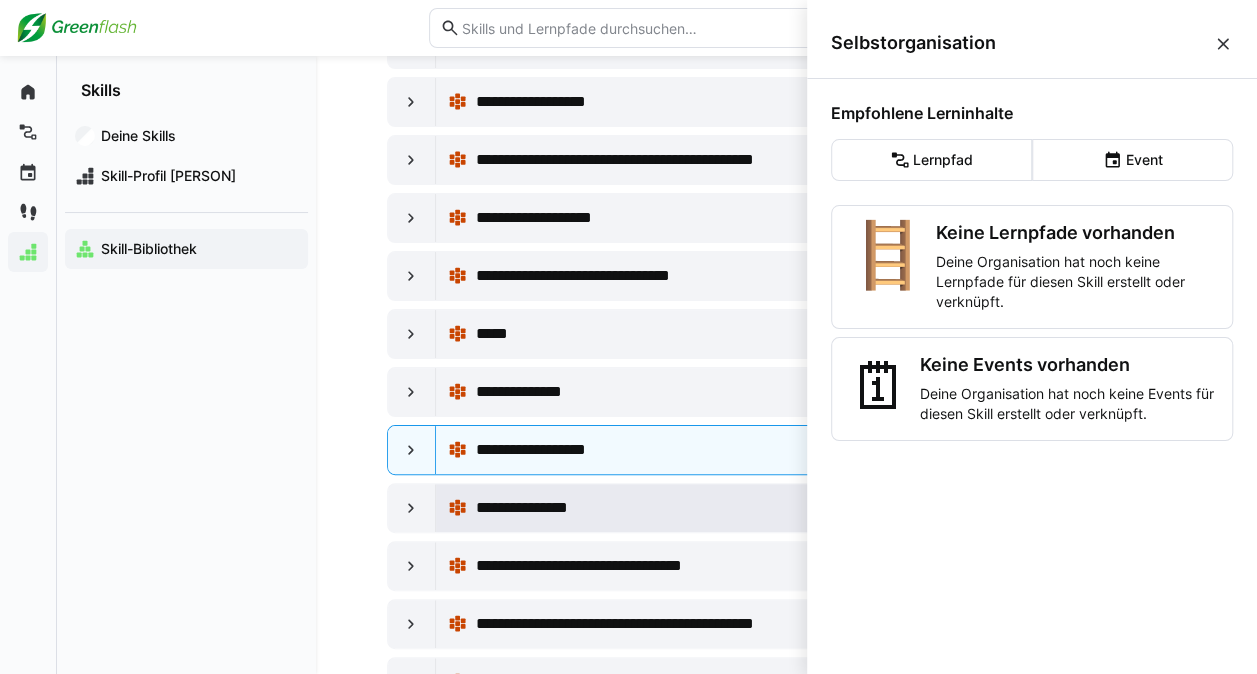 click on "**********" 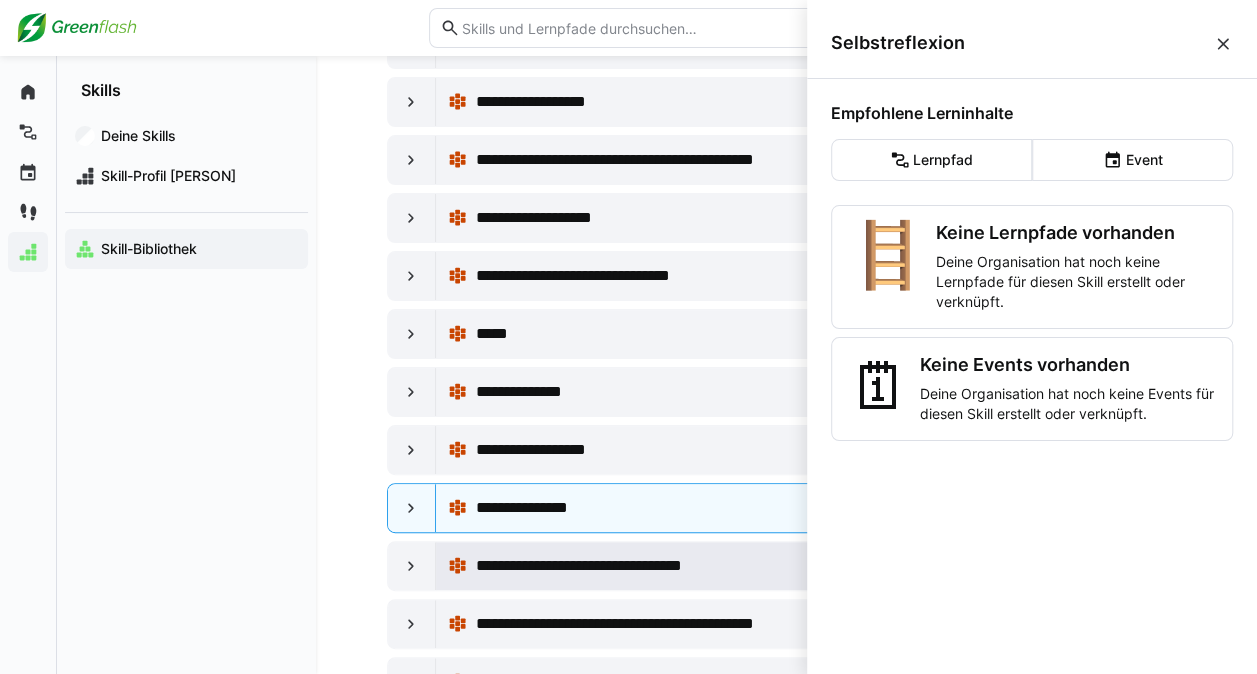 click on "**********" 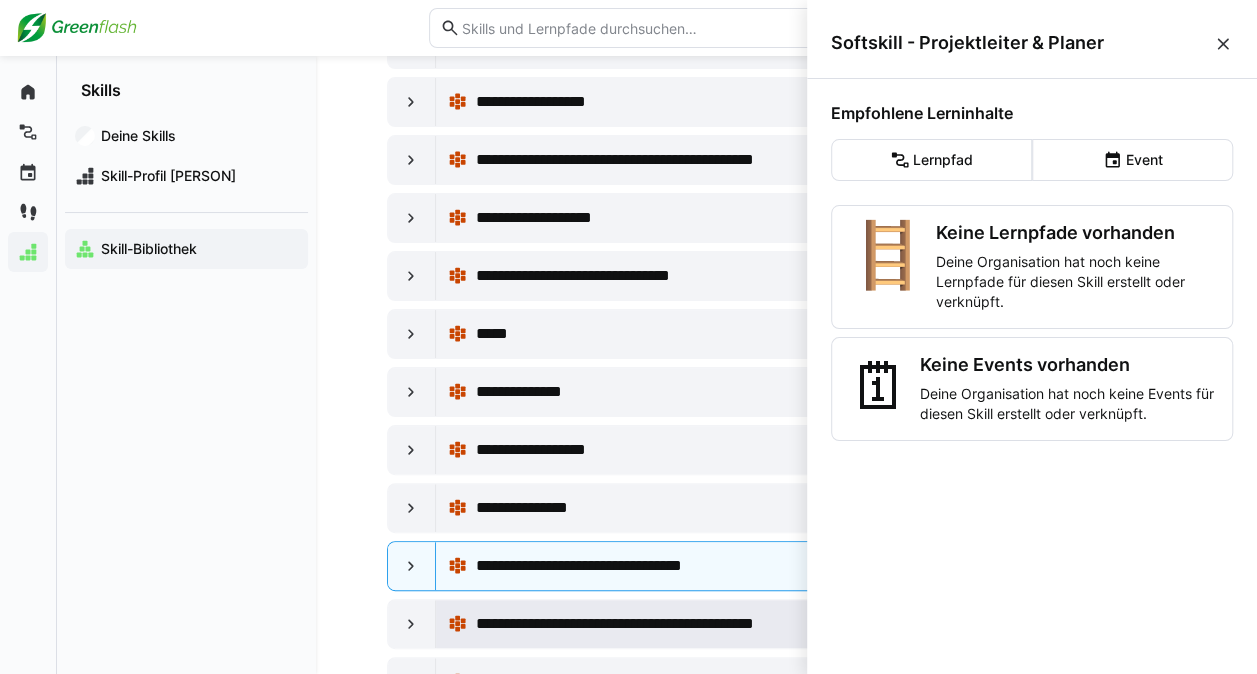 click on "**********" 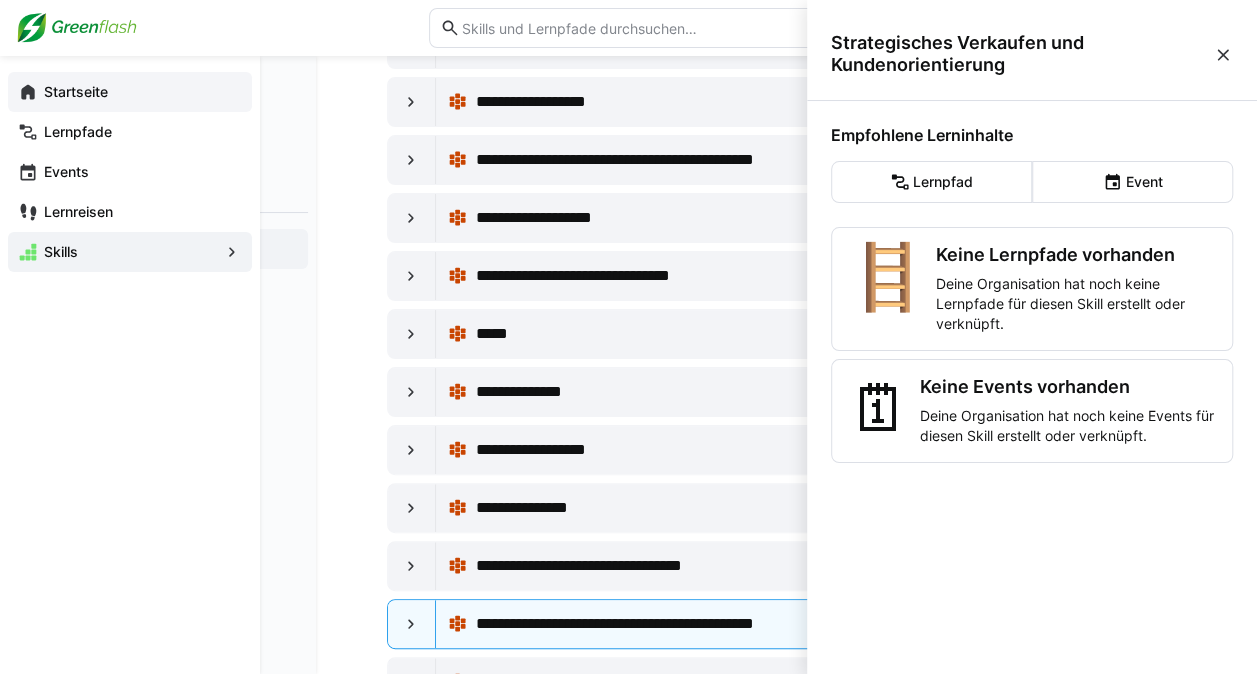 click 